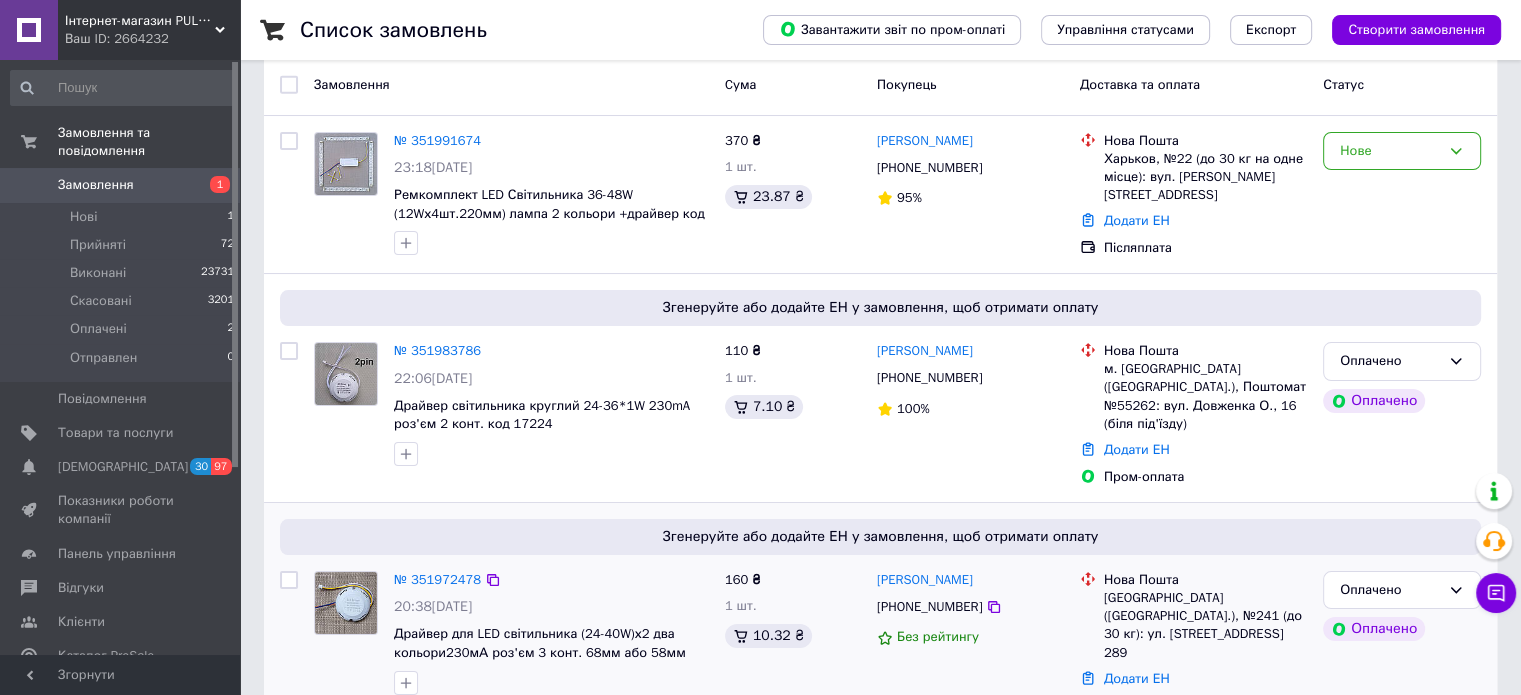 scroll, scrollTop: 300, scrollLeft: 0, axis: vertical 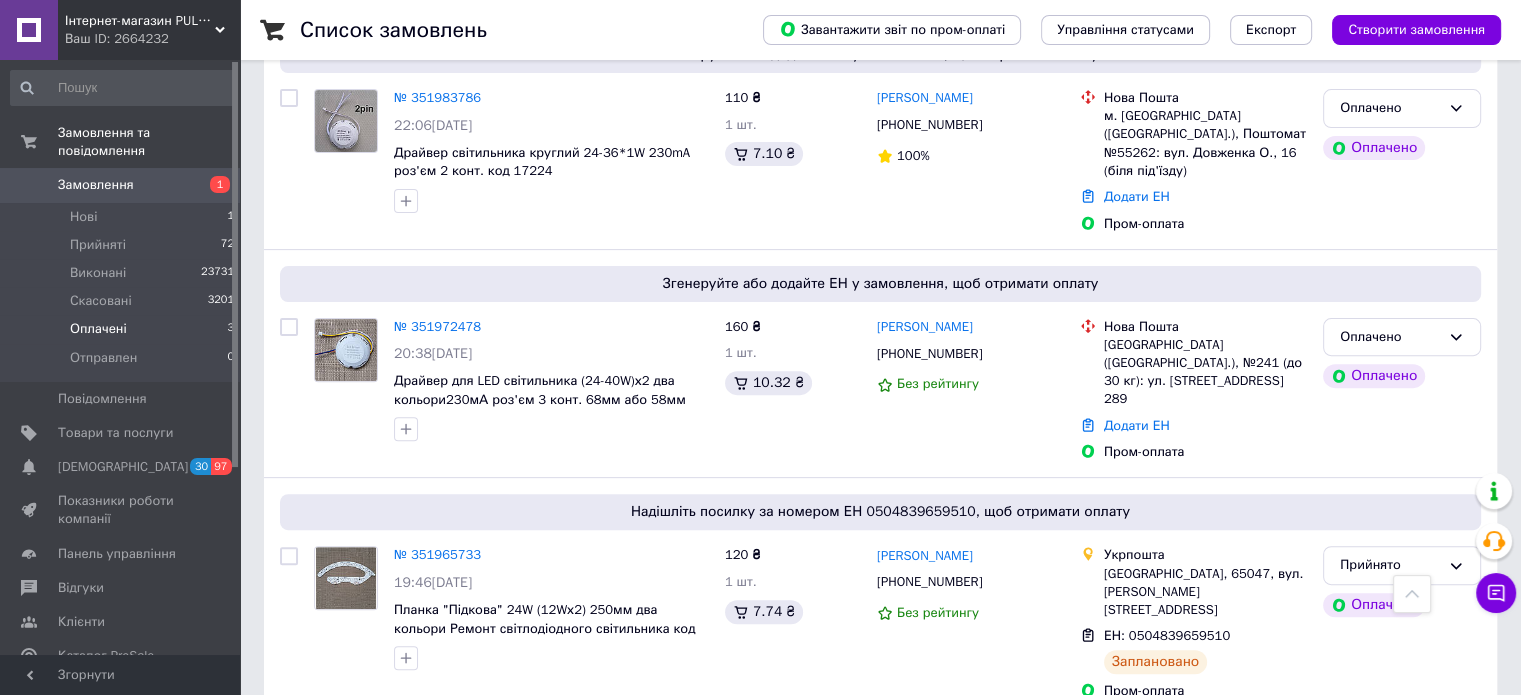click on "Оплачені" at bounding box center (98, 329) 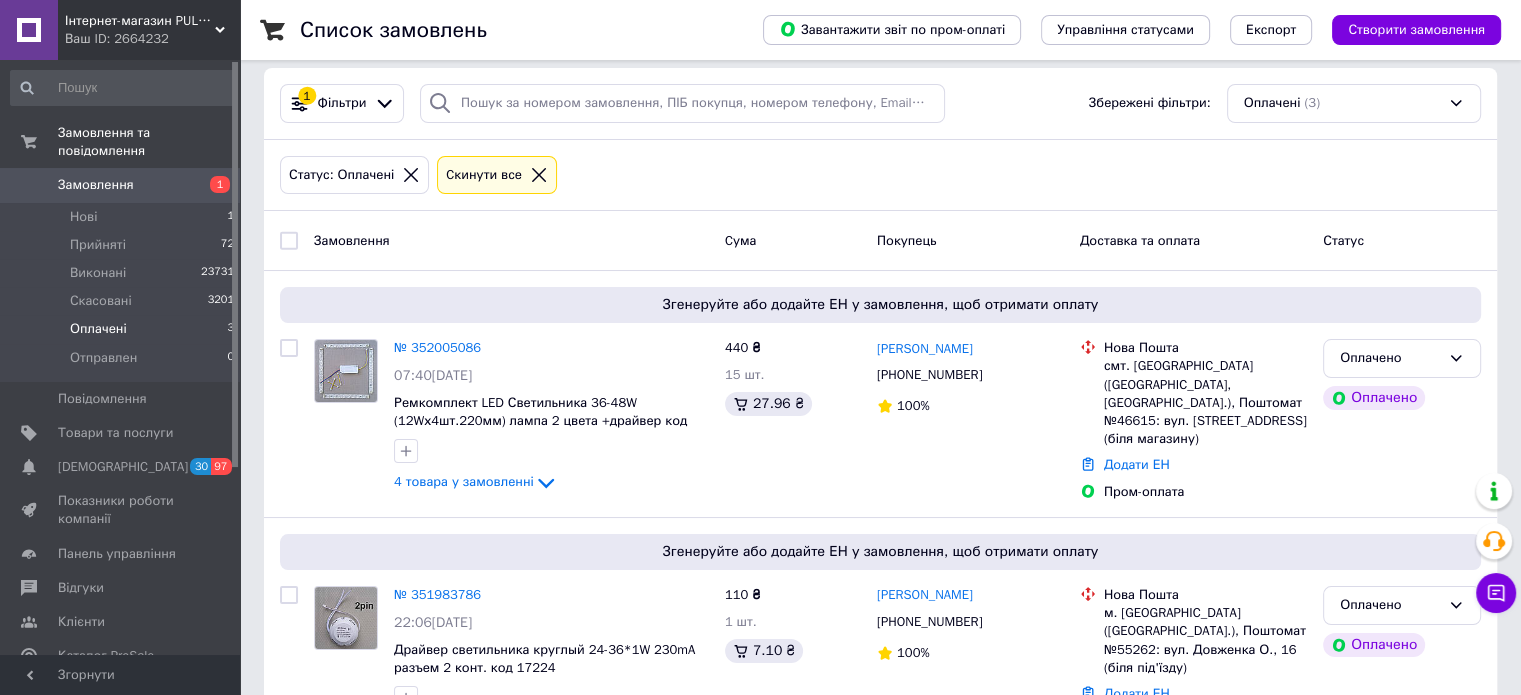 scroll, scrollTop: 275, scrollLeft: 0, axis: vertical 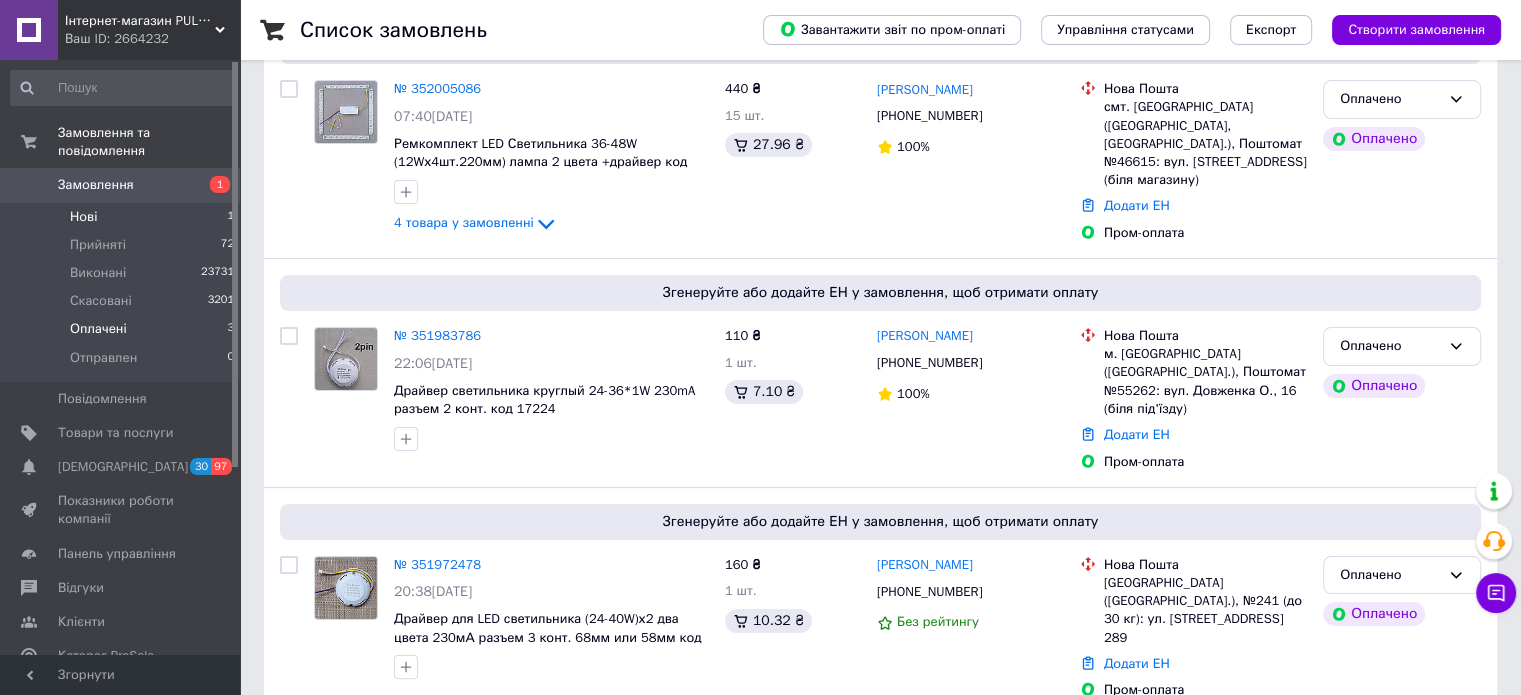 click on "Нові" at bounding box center (83, 217) 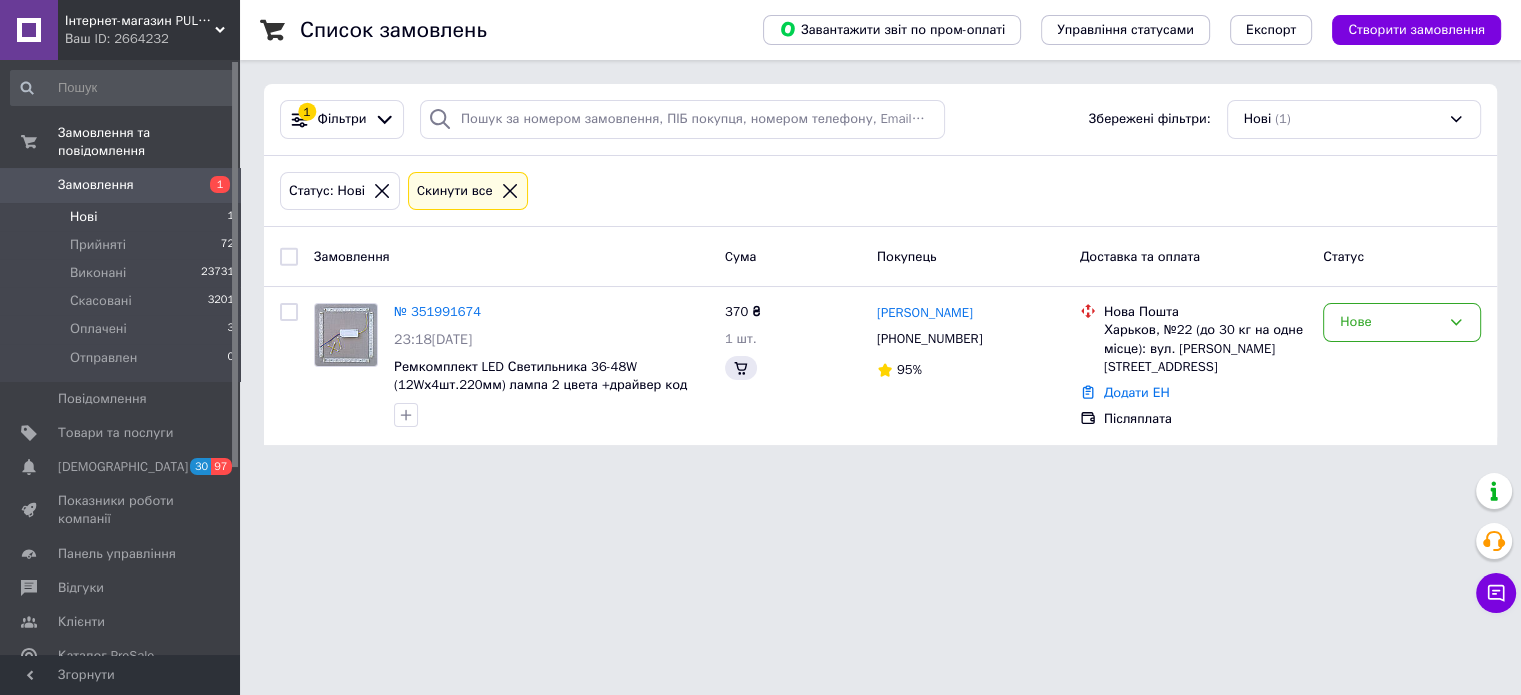 scroll, scrollTop: 0, scrollLeft: 0, axis: both 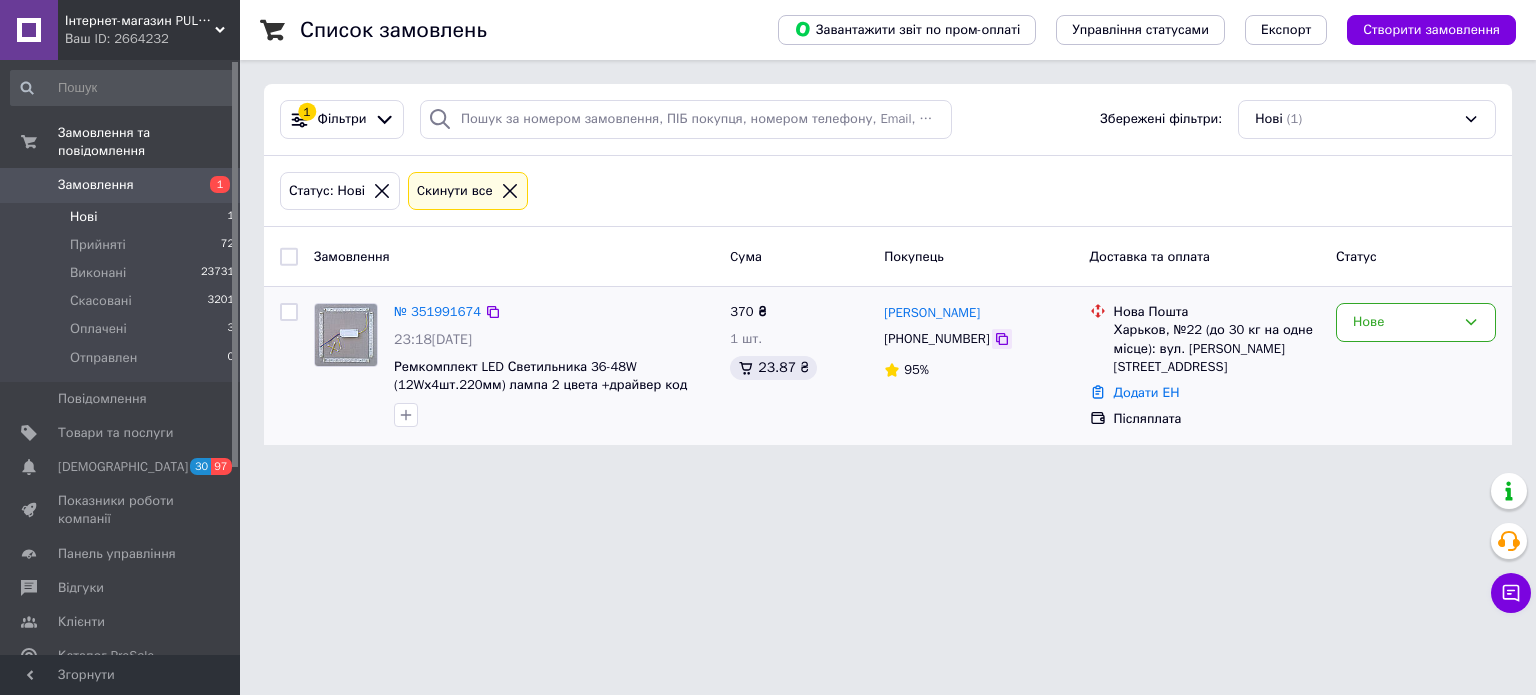 click 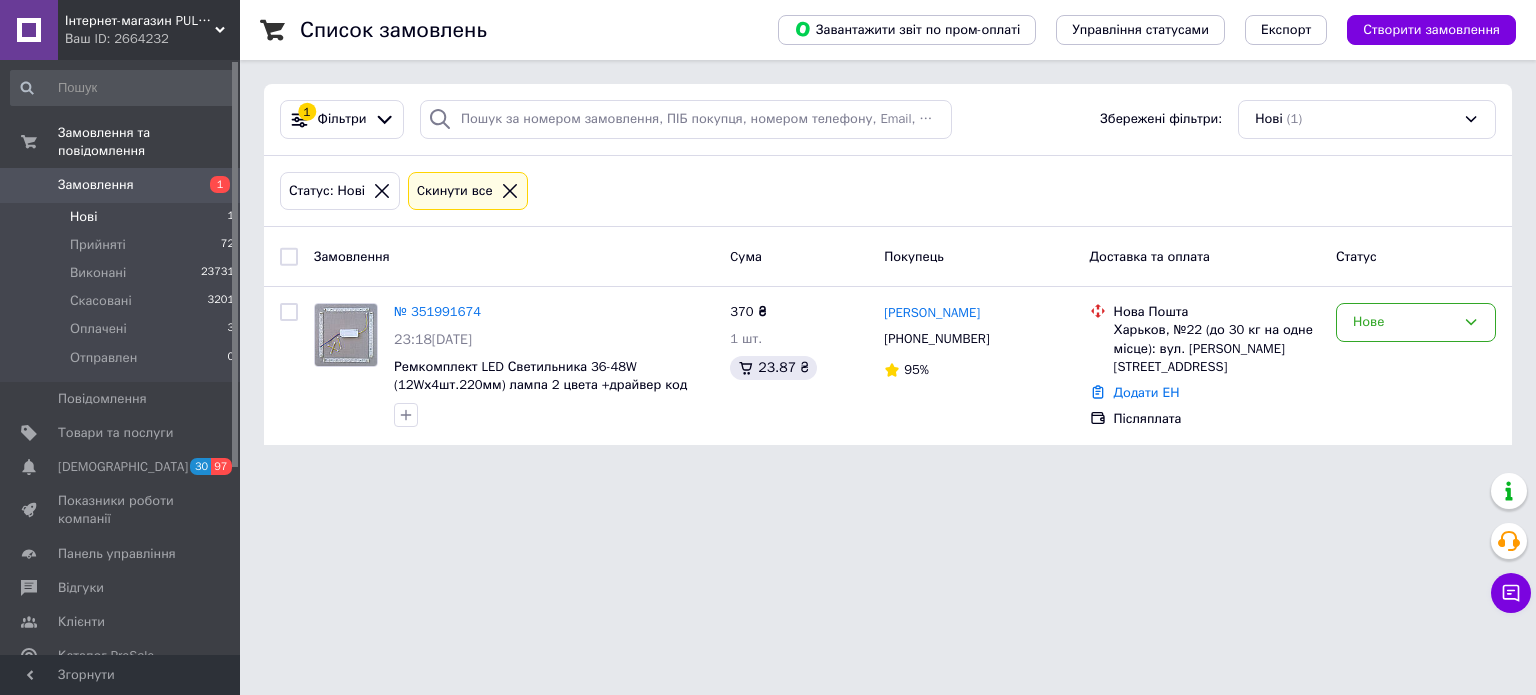 click on "Інтернет-магазин PULTSHOP Ваш ID: 2664232 Сайт Інтернет-магазин PULTSHOP Кабінет покупця Перевірити стан системи Сторінка на порталі Довідка Вийти Замовлення та повідомлення Замовлення 1 Нові 1 Прийняті 72 Виконані 23731 Скасовані 3201 Оплачені 3 Отправлен 0 Повідомлення 0 Товари та послуги Сповіщення 30 97 Показники роботи компанії Панель управління Відгуки Клієнти Каталог ProSale Аналітика Інструменти веб-майстра та SEO Управління сайтом Гаманець компанії Маркет Налаштування Тарифи та рахунки Prom топ Згорнути
1" at bounding box center [768, 234] 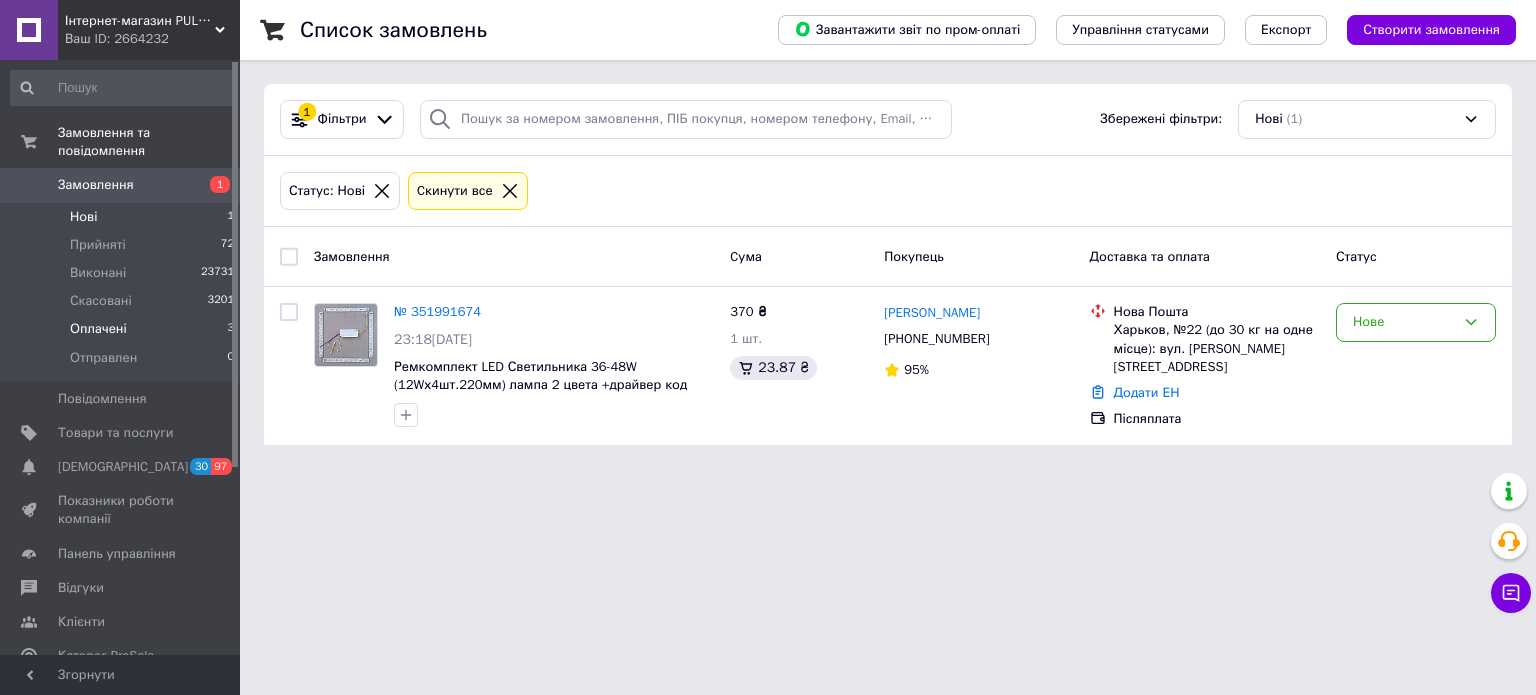click on "Оплачені" at bounding box center (98, 329) 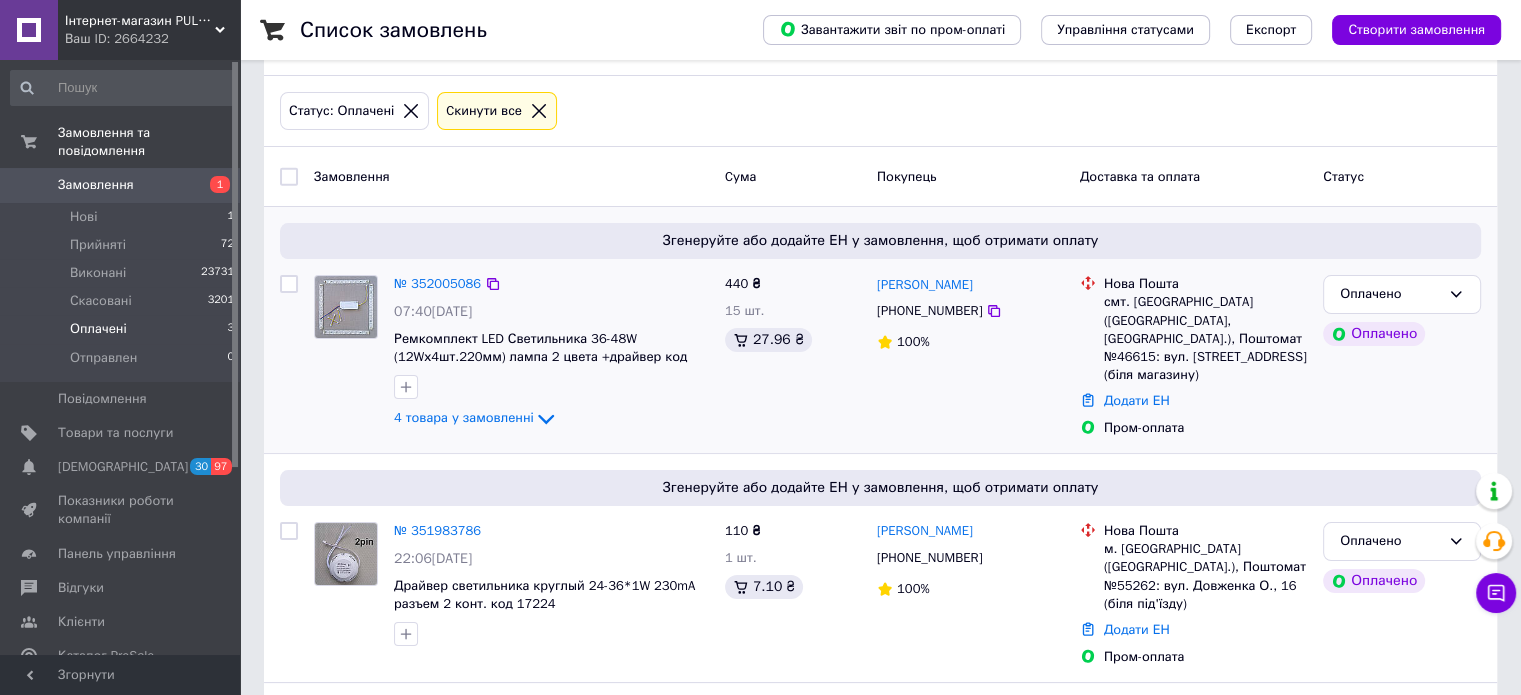scroll, scrollTop: 75, scrollLeft: 0, axis: vertical 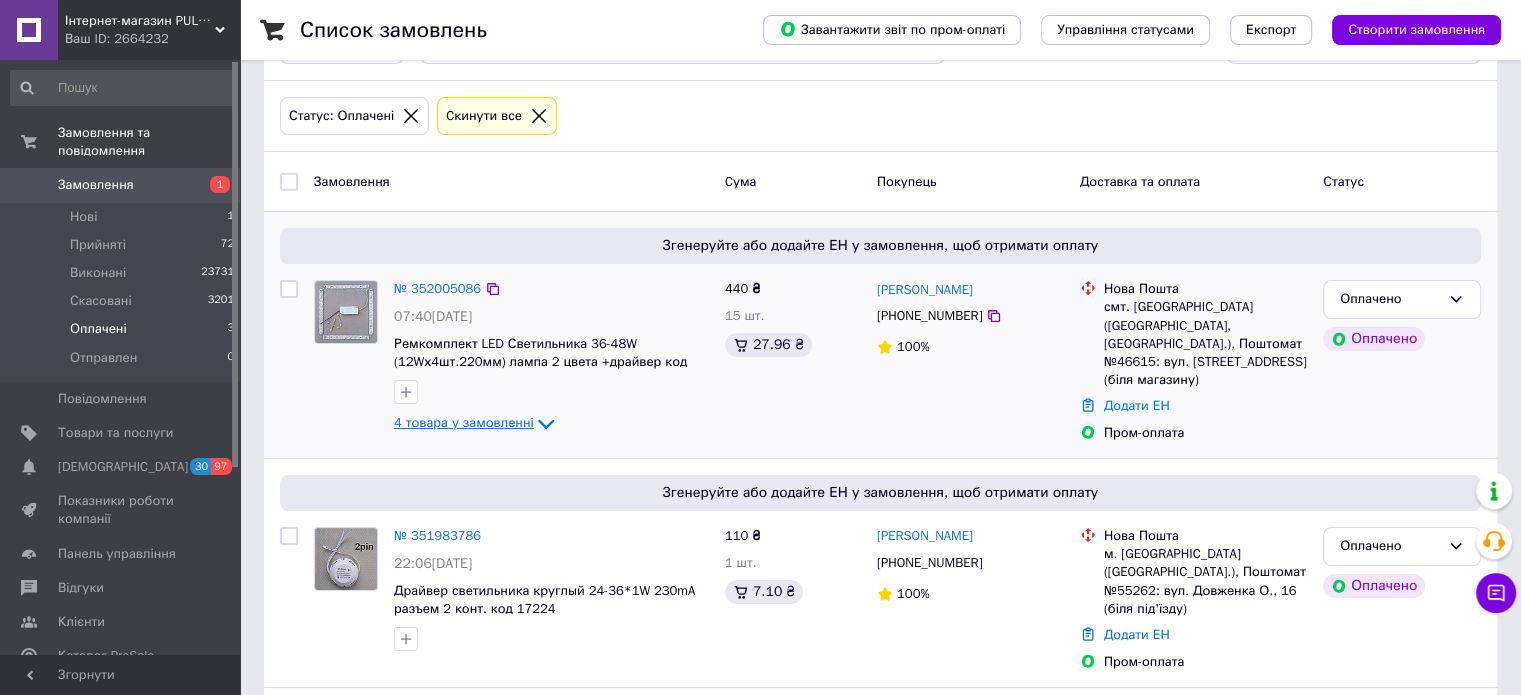 click 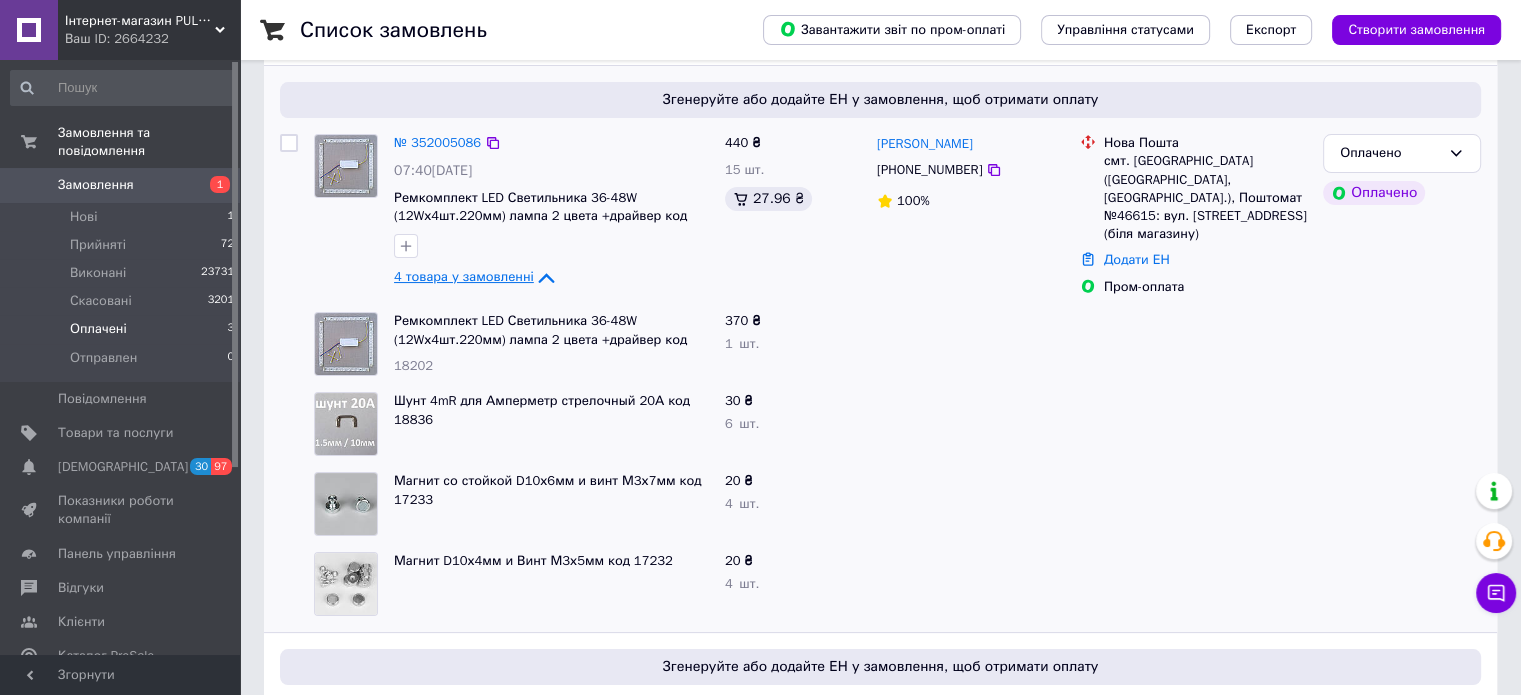 scroll, scrollTop: 175, scrollLeft: 0, axis: vertical 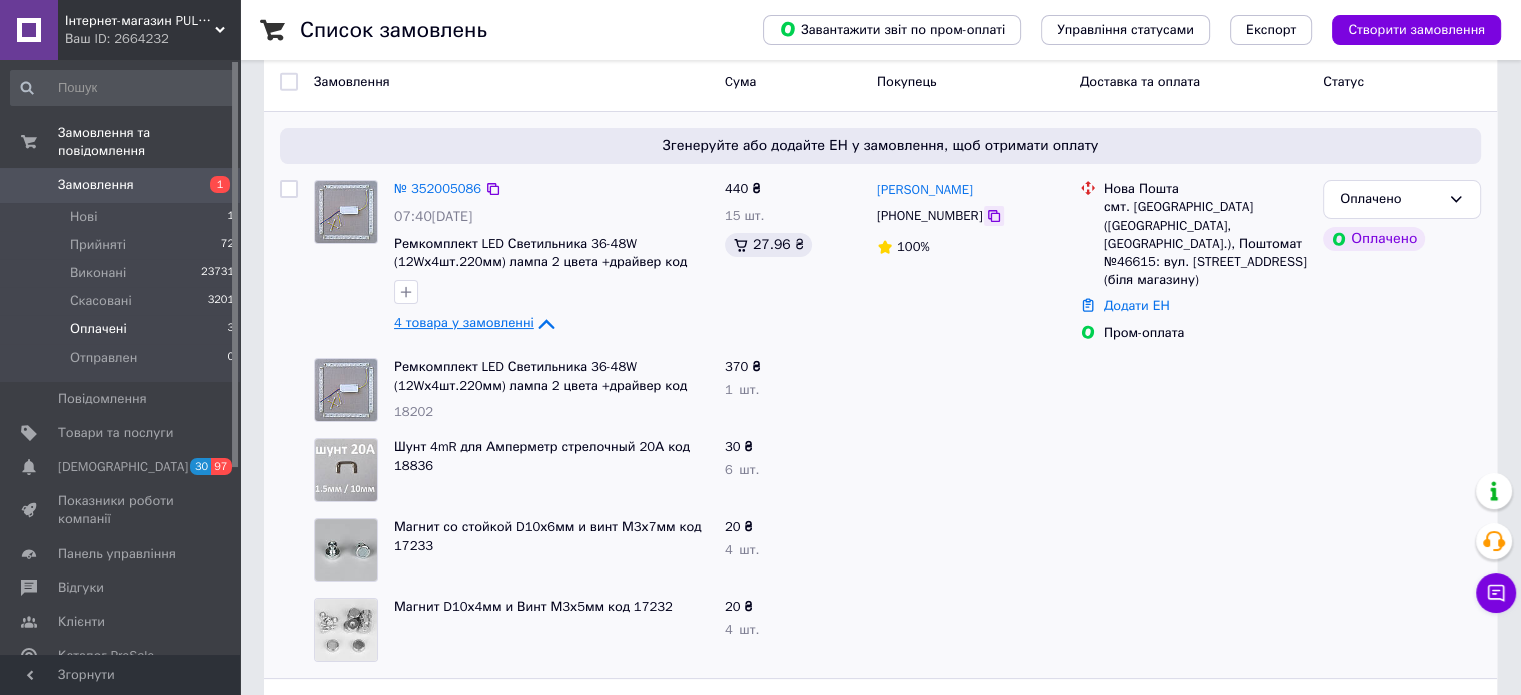 click at bounding box center (994, 216) 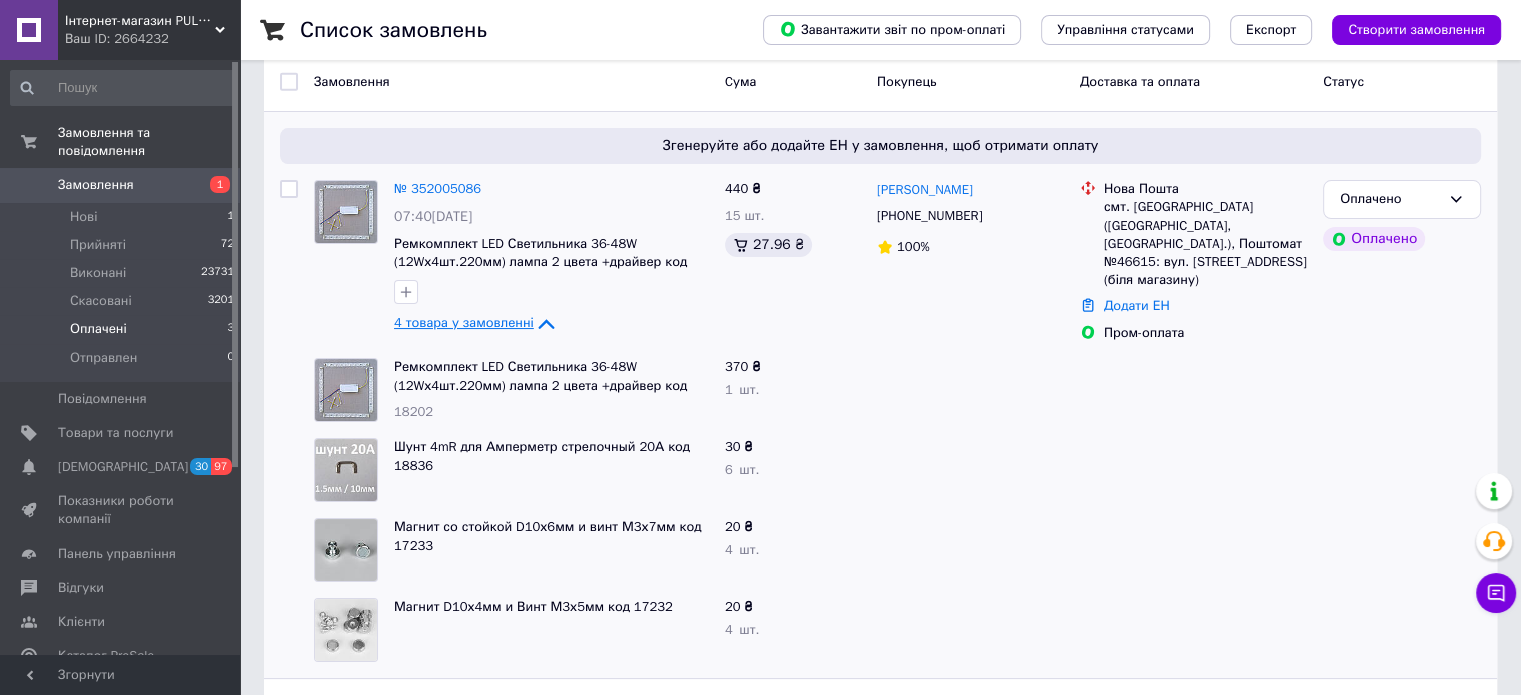 click on "Магнит D10х4мм и Винт М3х5мм код 17232" at bounding box center [551, 630] 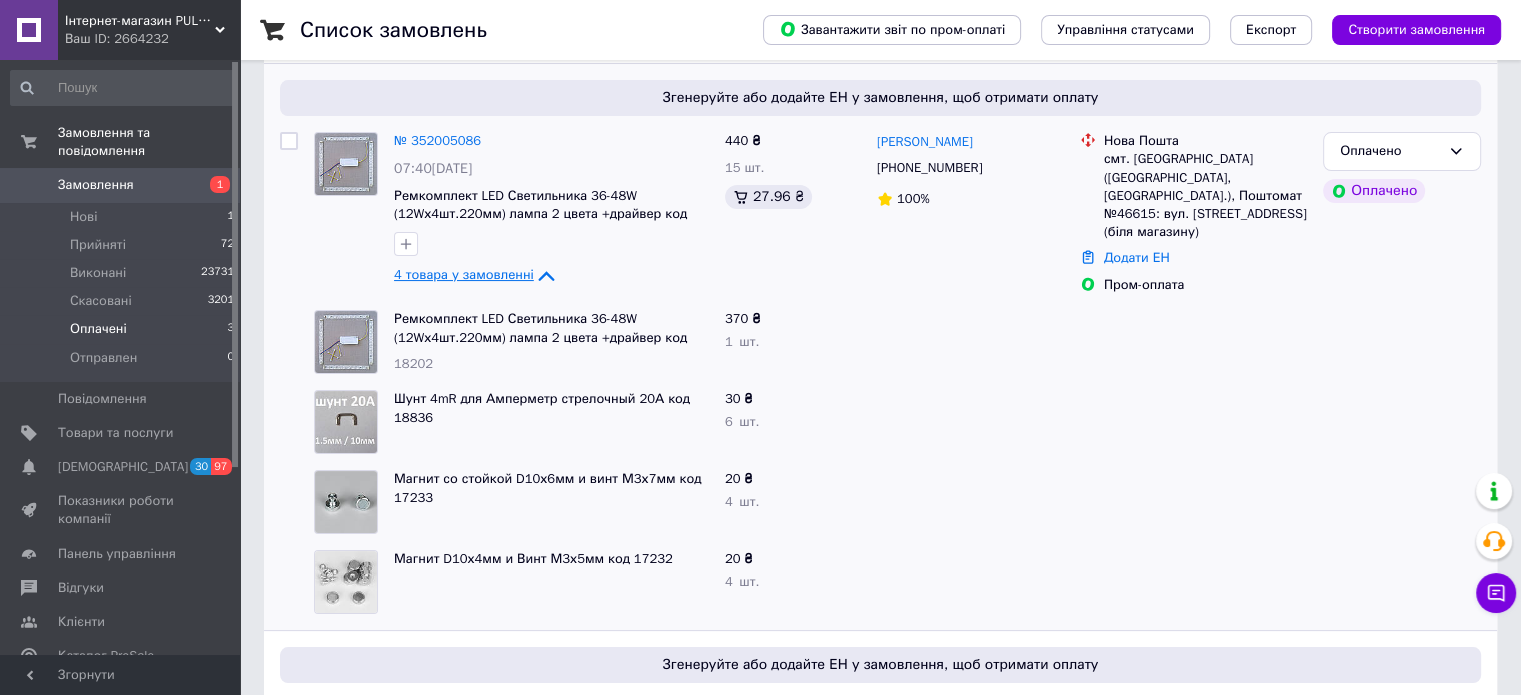 scroll, scrollTop: 175, scrollLeft: 0, axis: vertical 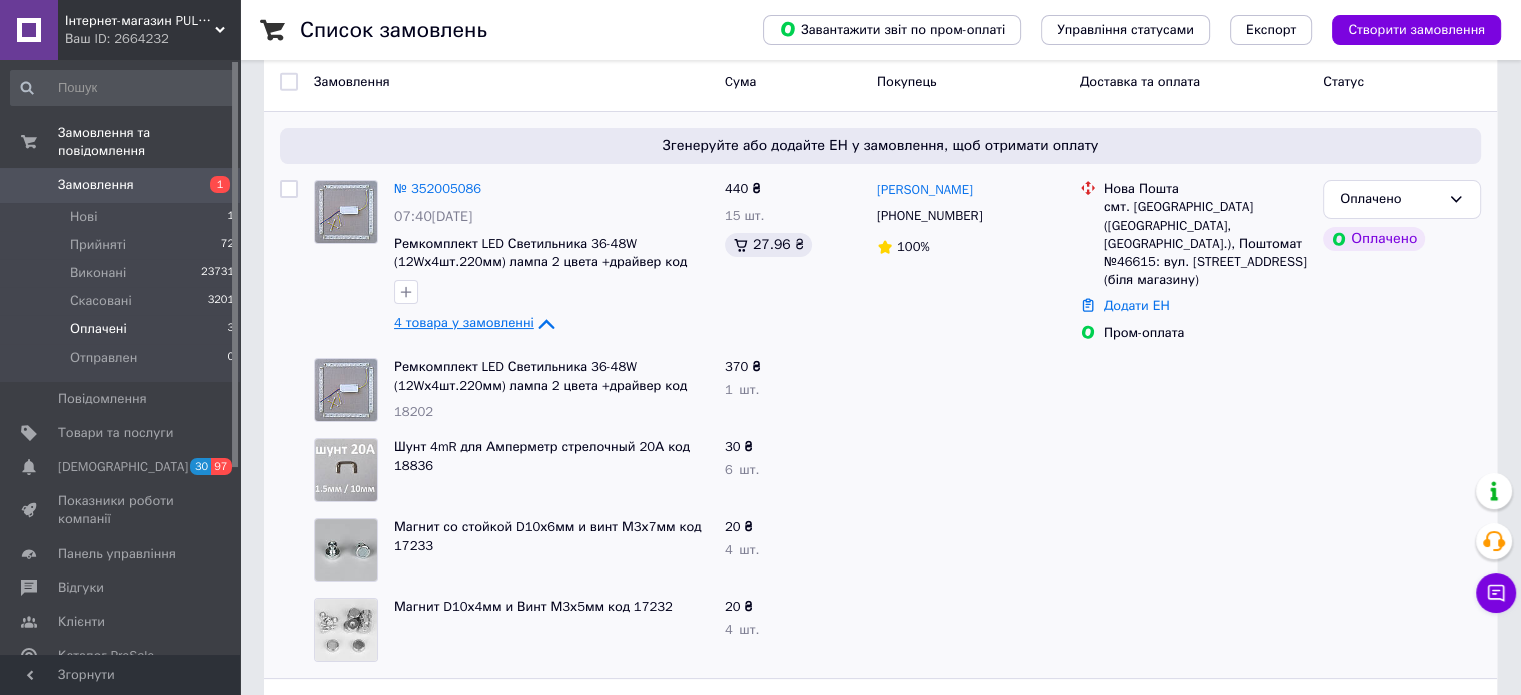 click on "Замовлення" at bounding box center [96, 185] 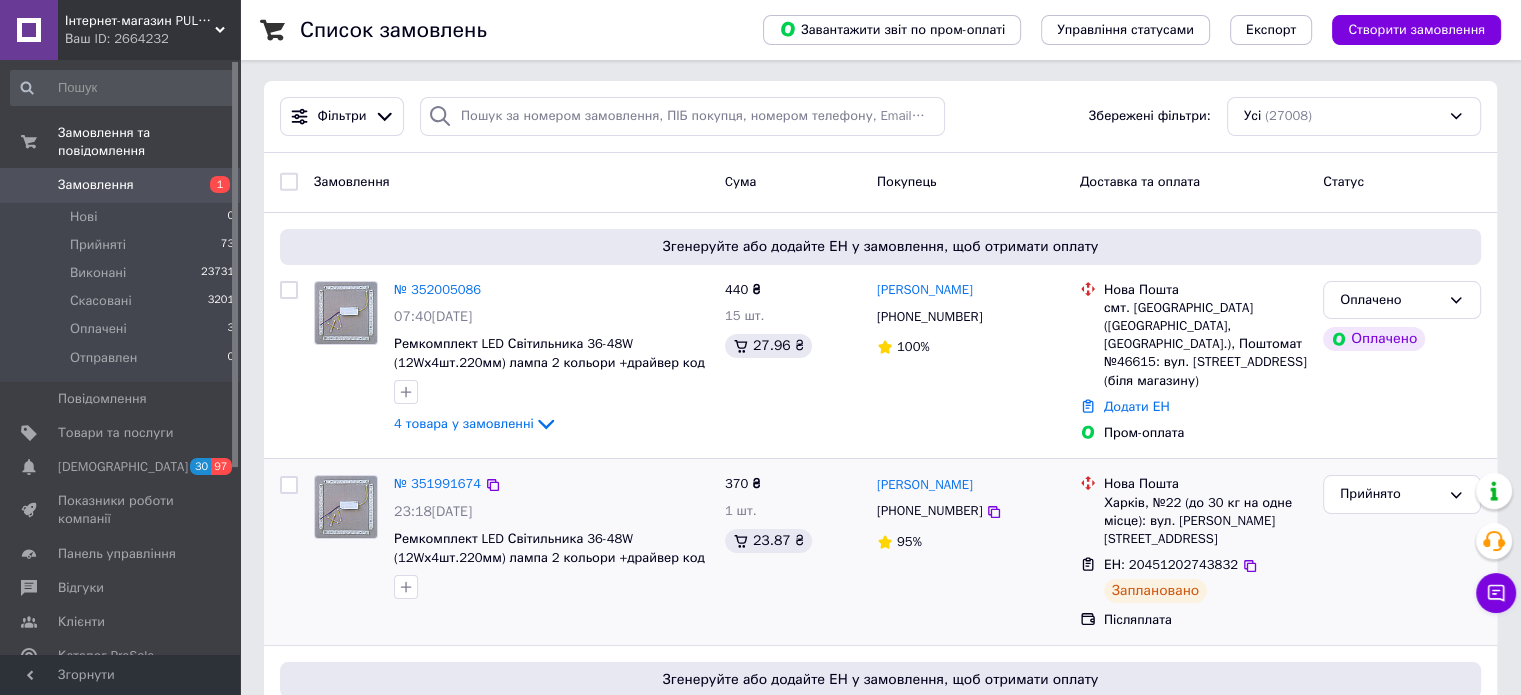 scroll, scrollTop: 0, scrollLeft: 0, axis: both 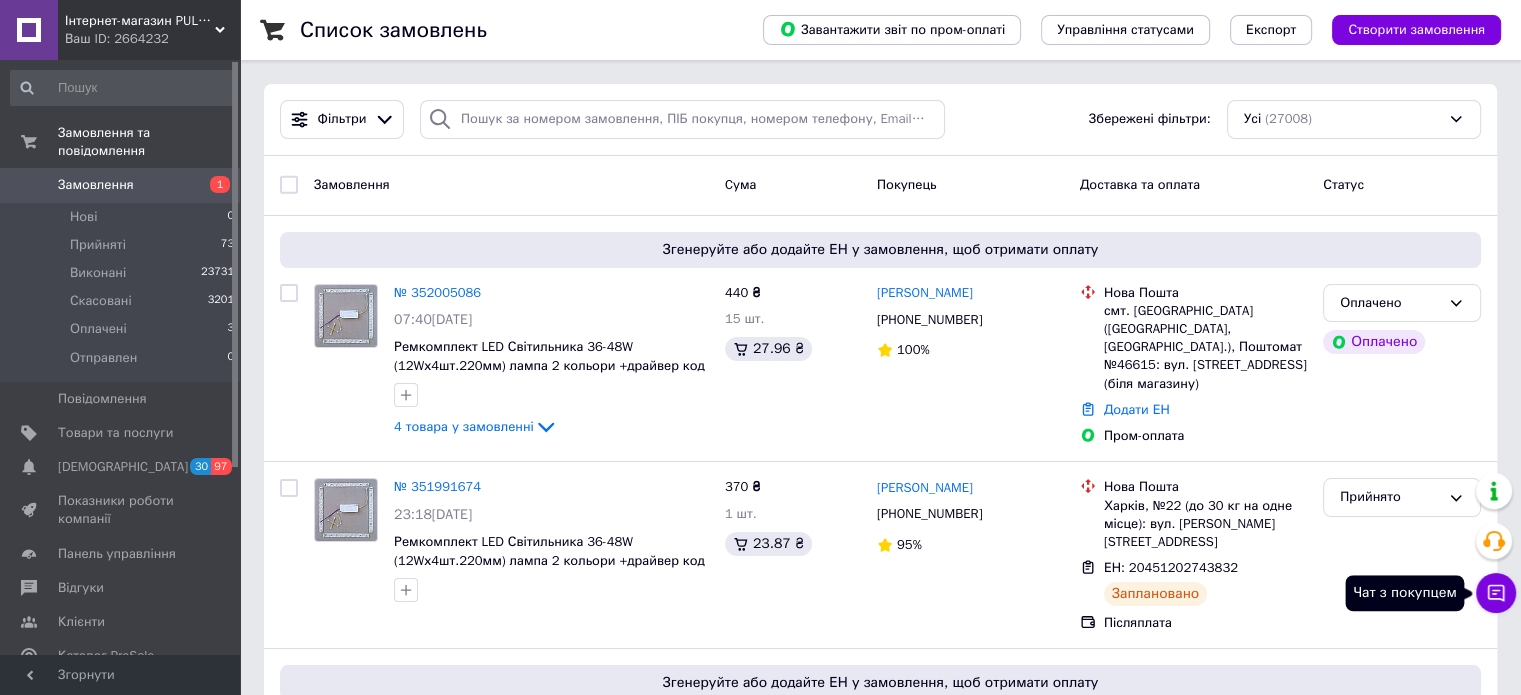 click 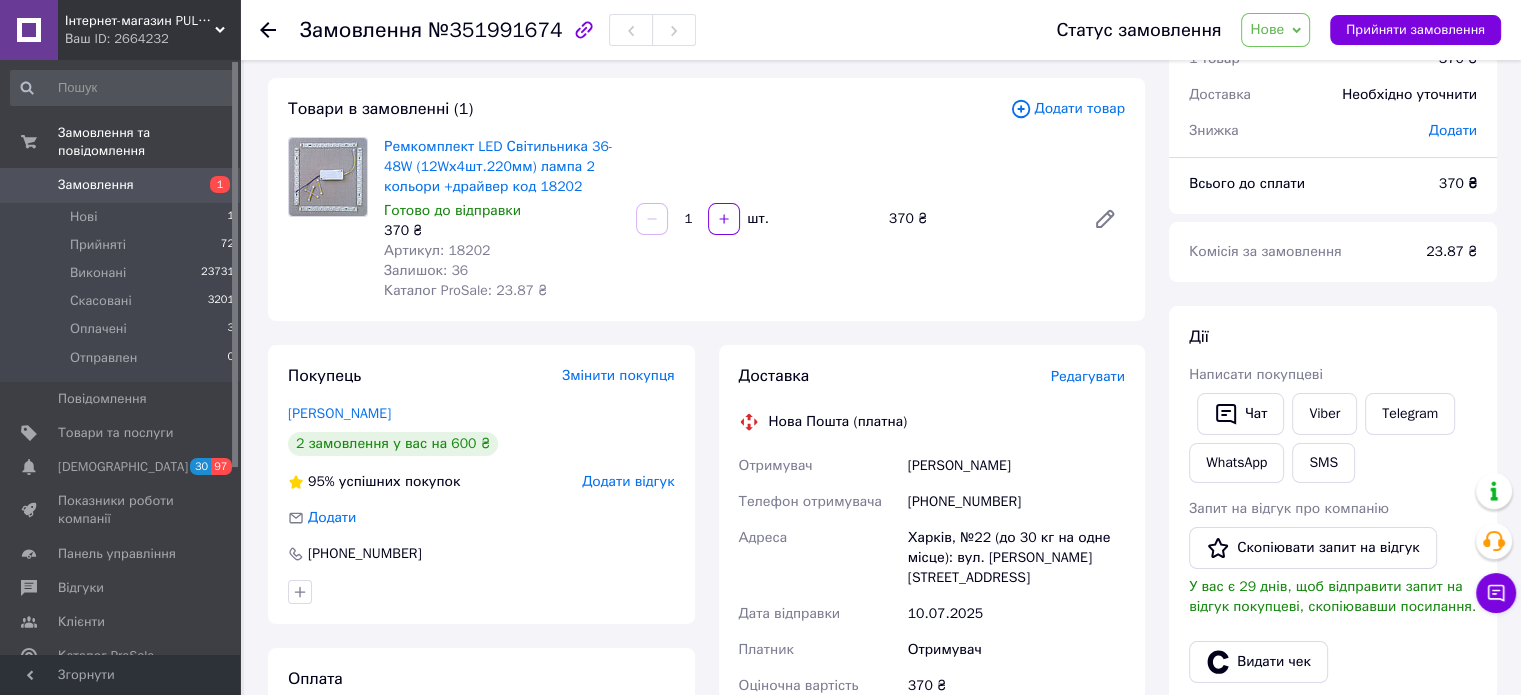 scroll, scrollTop: 300, scrollLeft: 0, axis: vertical 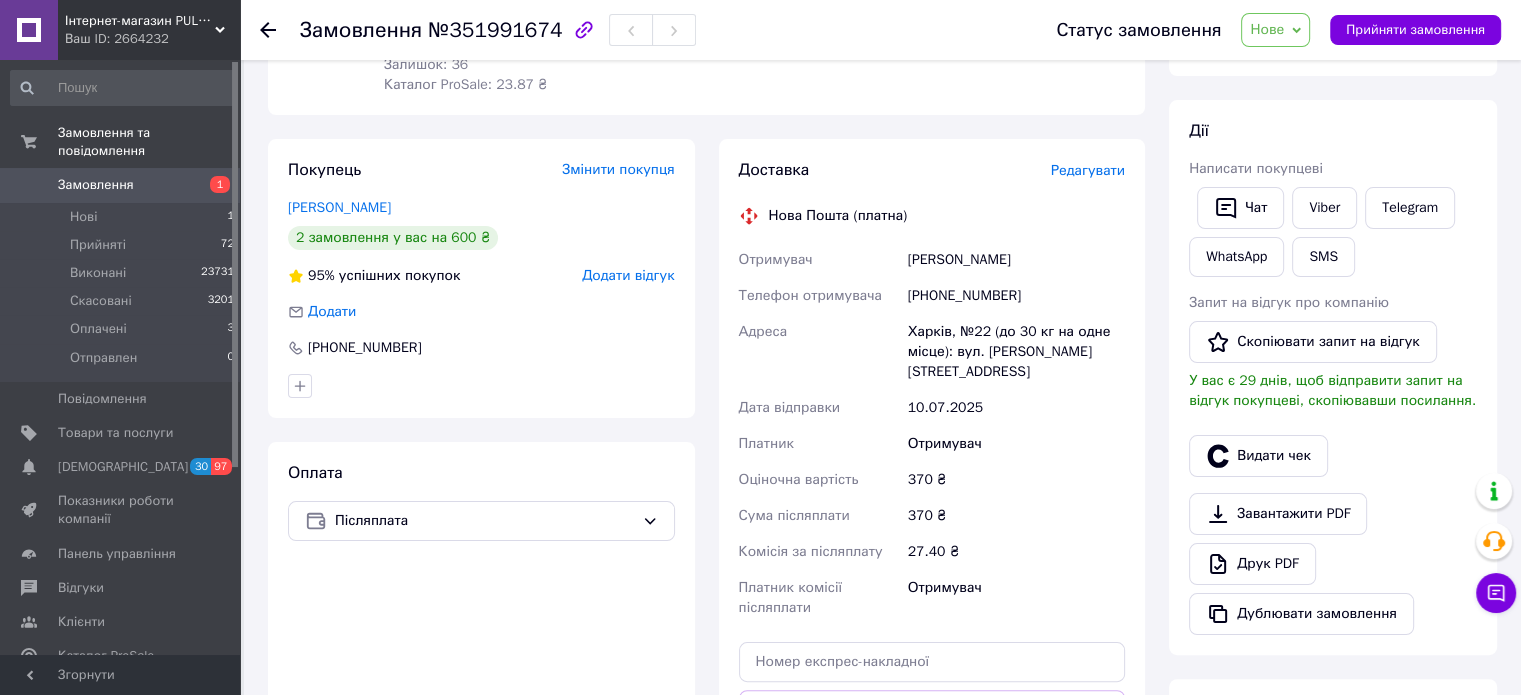drag, startPoint x: 1020, startPoint y: 299, endPoint x: 1044, endPoint y: 287, distance: 26.832815 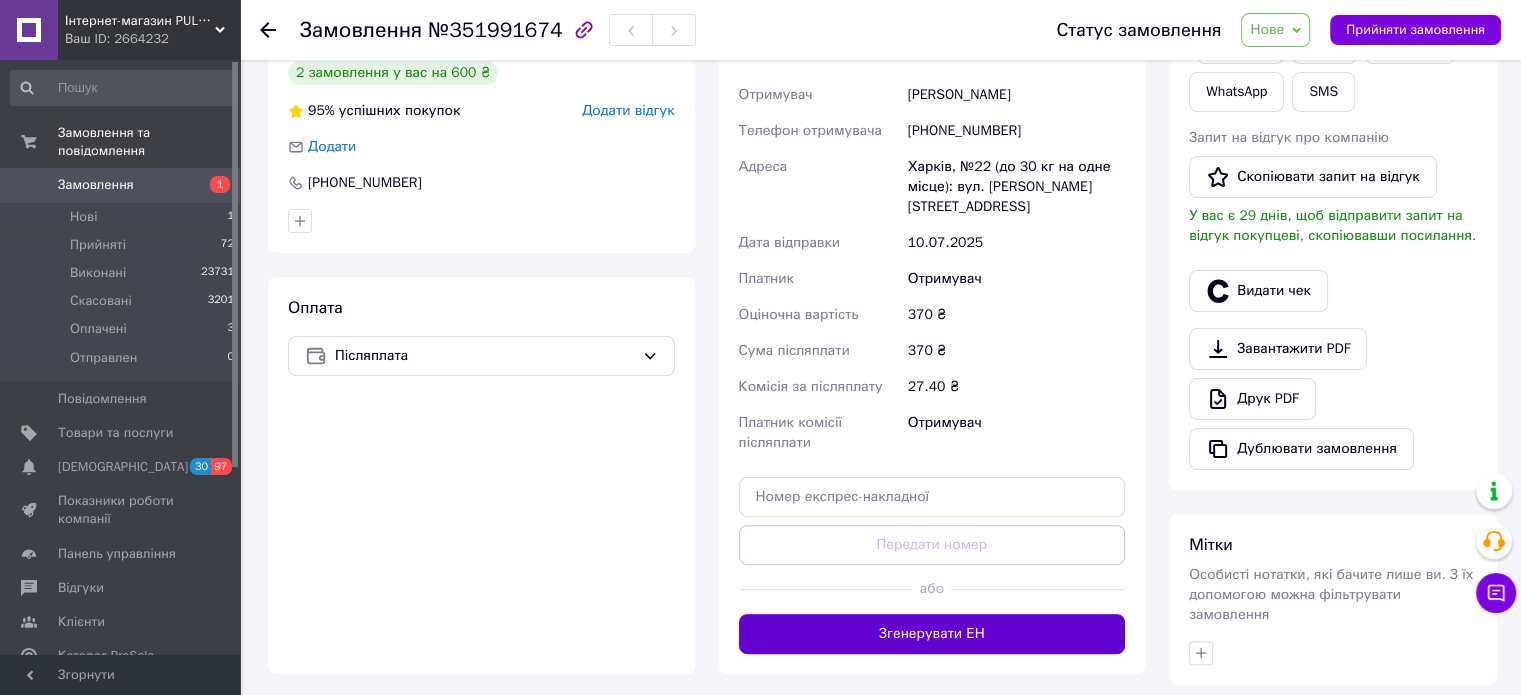 scroll, scrollTop: 500, scrollLeft: 0, axis: vertical 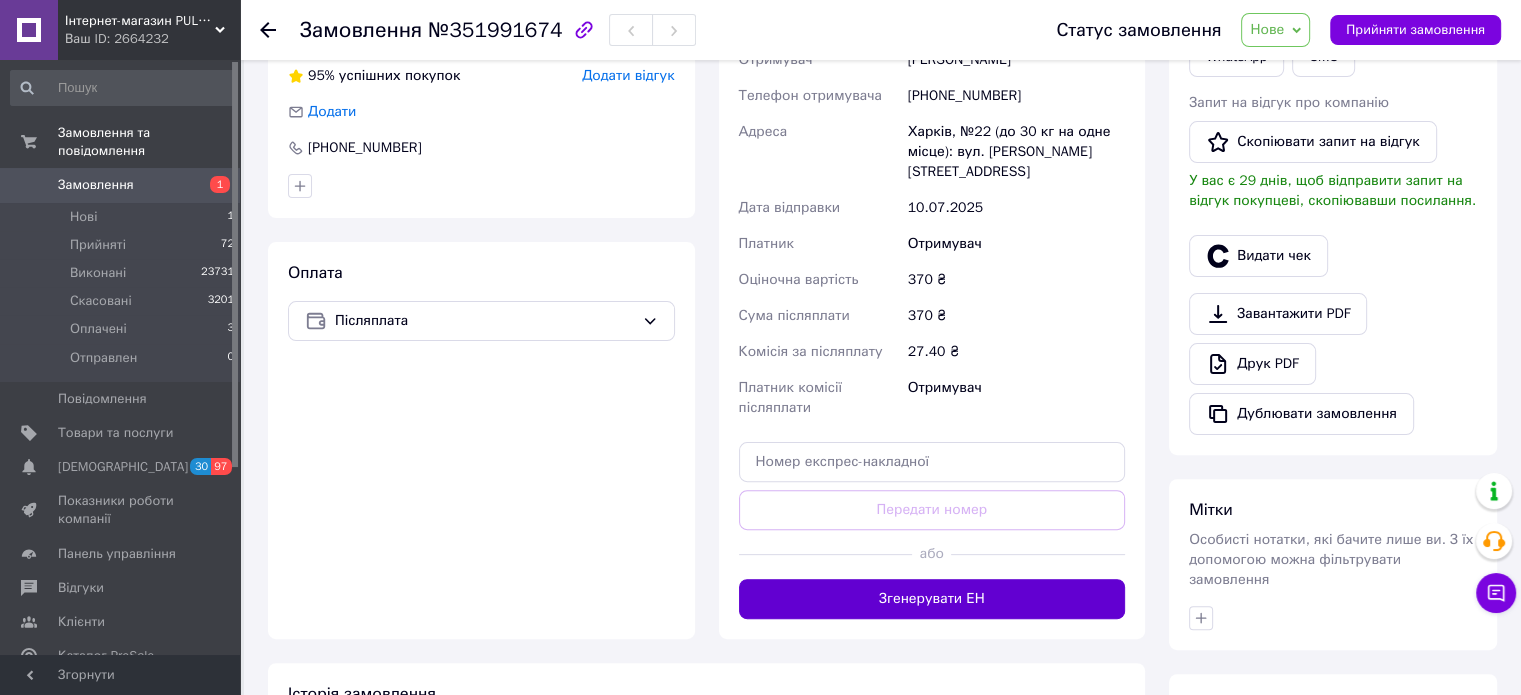 click on "Згенерувати ЕН" at bounding box center [932, 599] 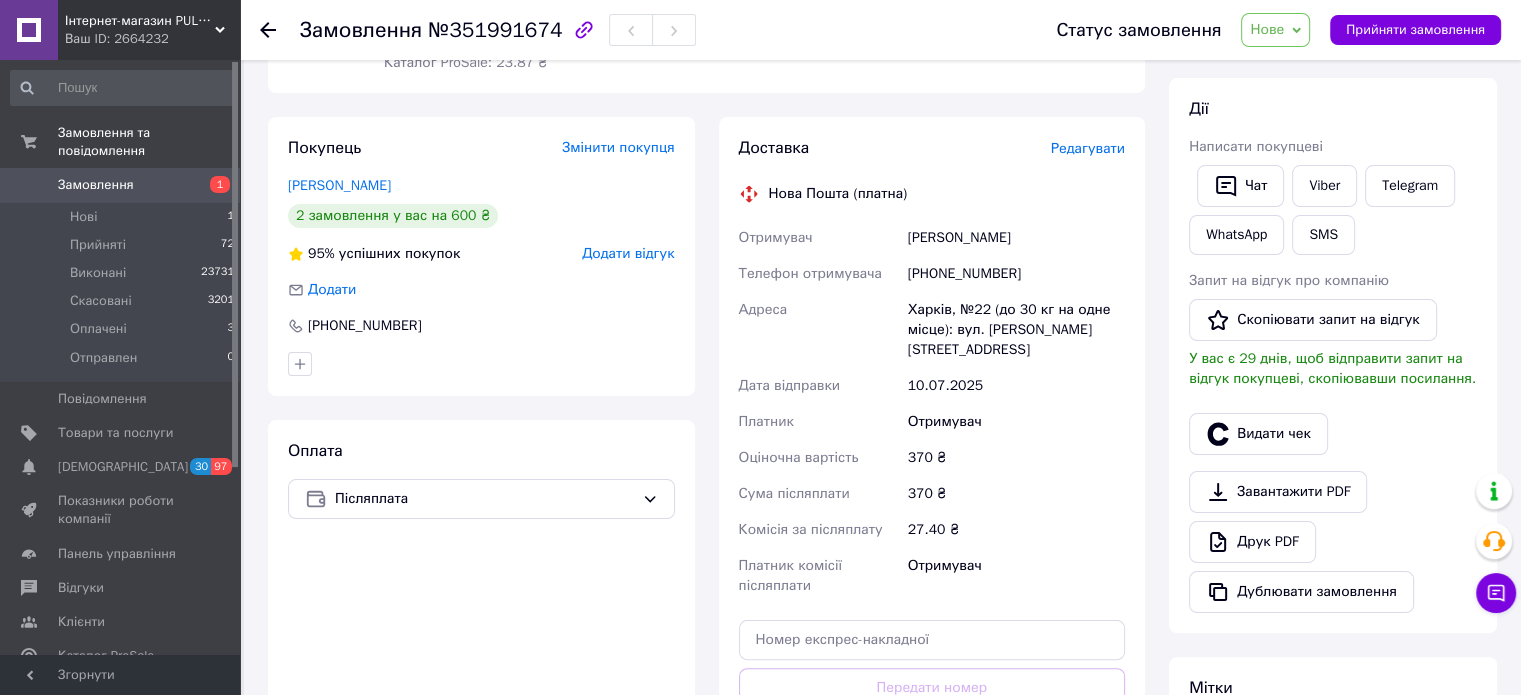 scroll, scrollTop: 300, scrollLeft: 0, axis: vertical 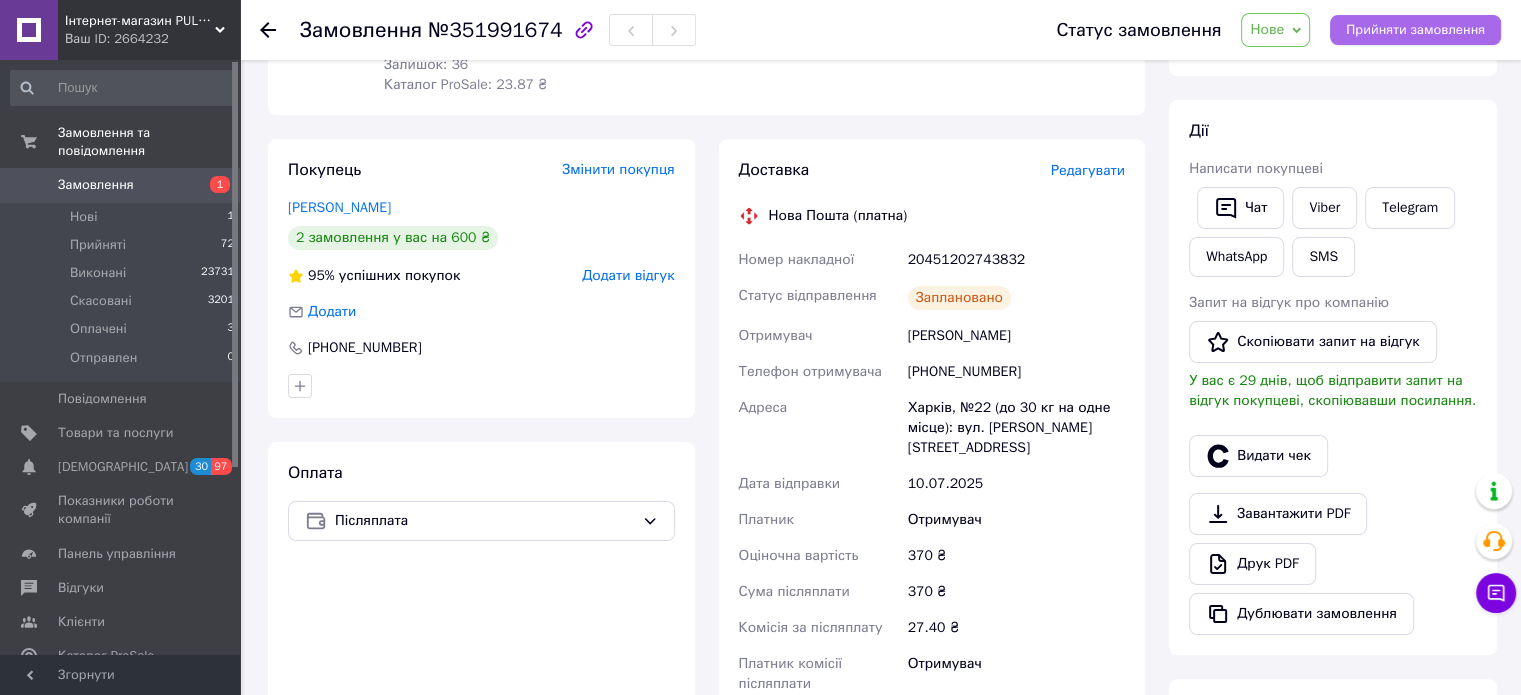 click on "Прийняти замовлення" at bounding box center [1415, 30] 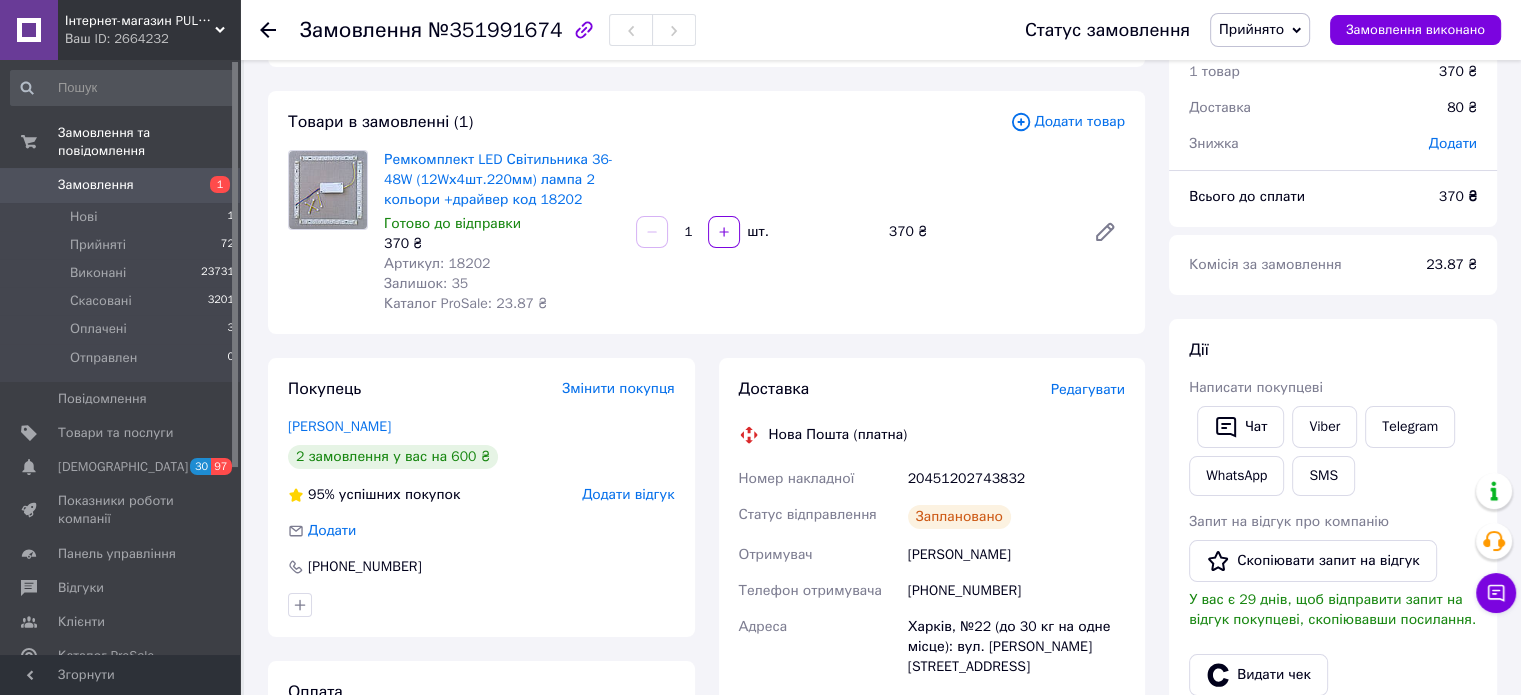 scroll, scrollTop: 0, scrollLeft: 0, axis: both 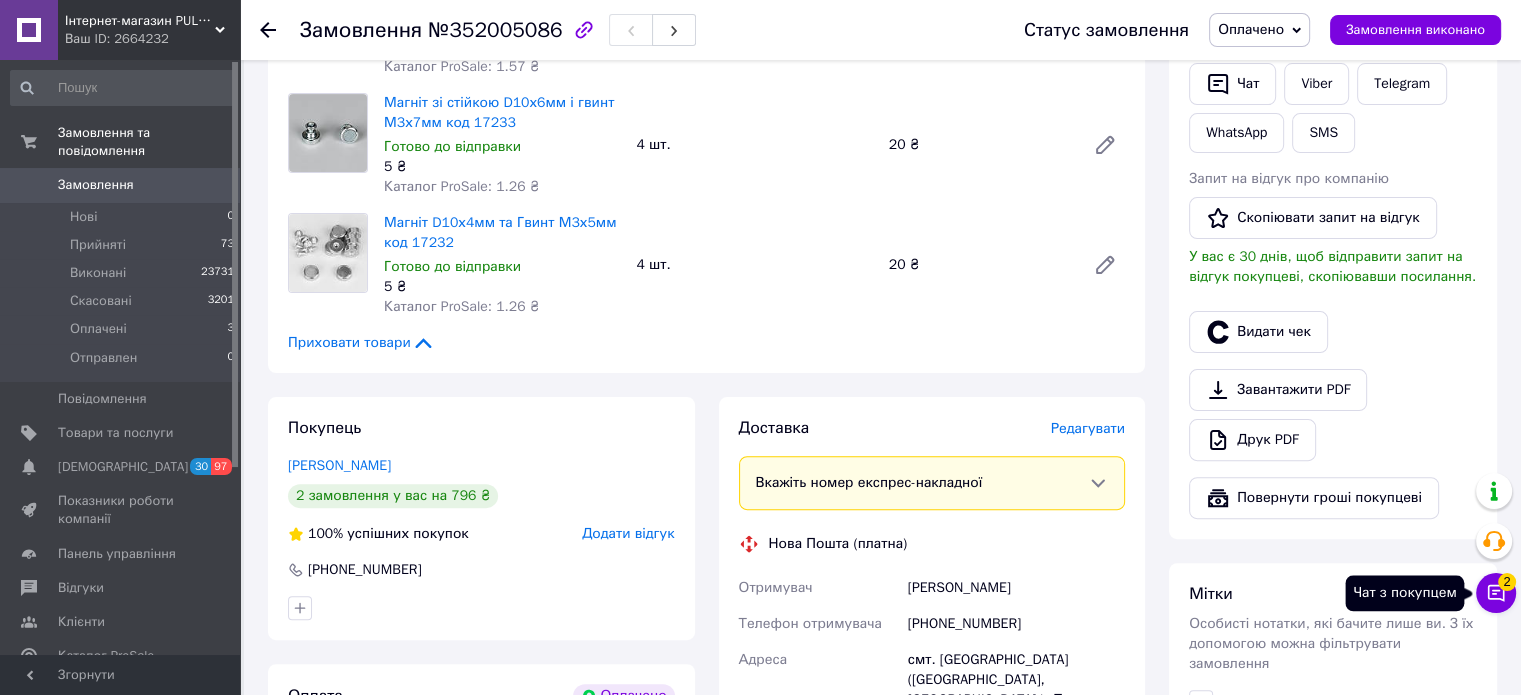 click 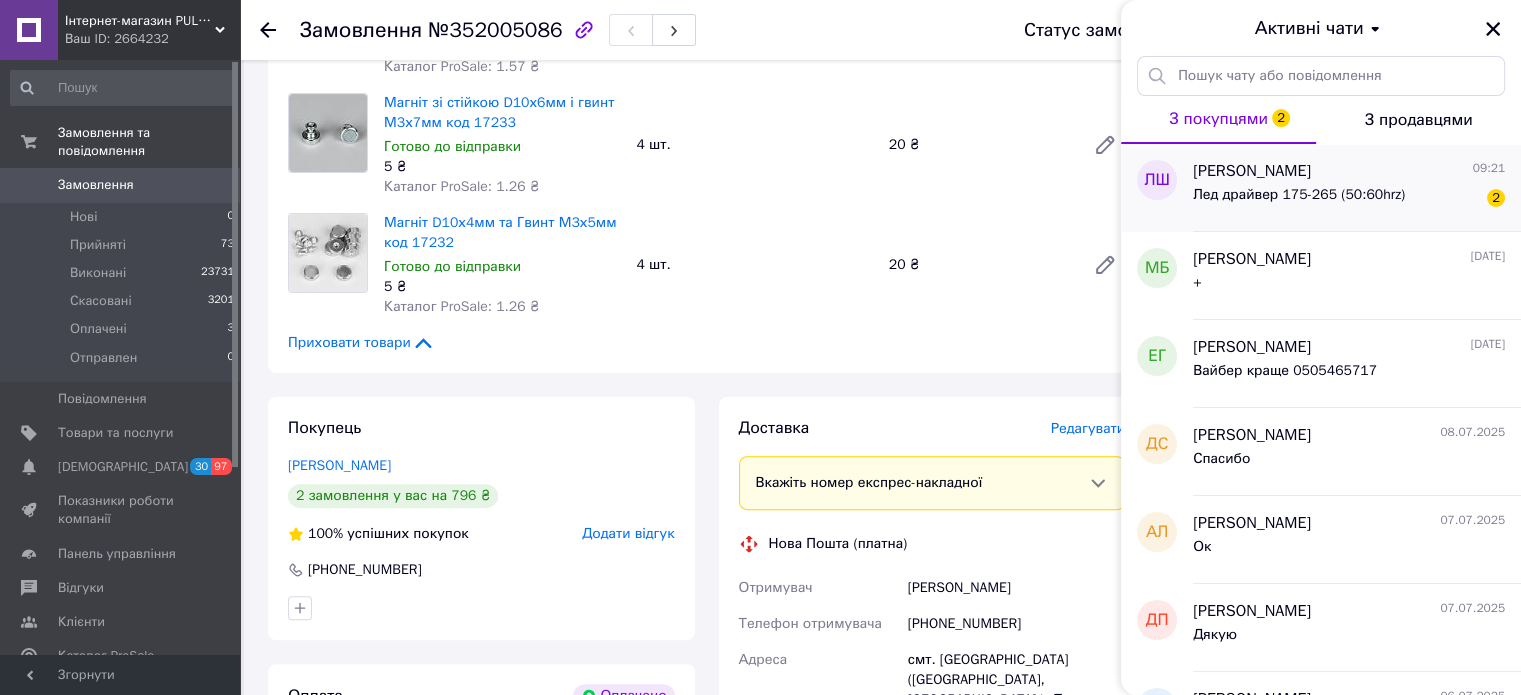 click on "Любомир Шаблій 09:21" at bounding box center (1349, 171) 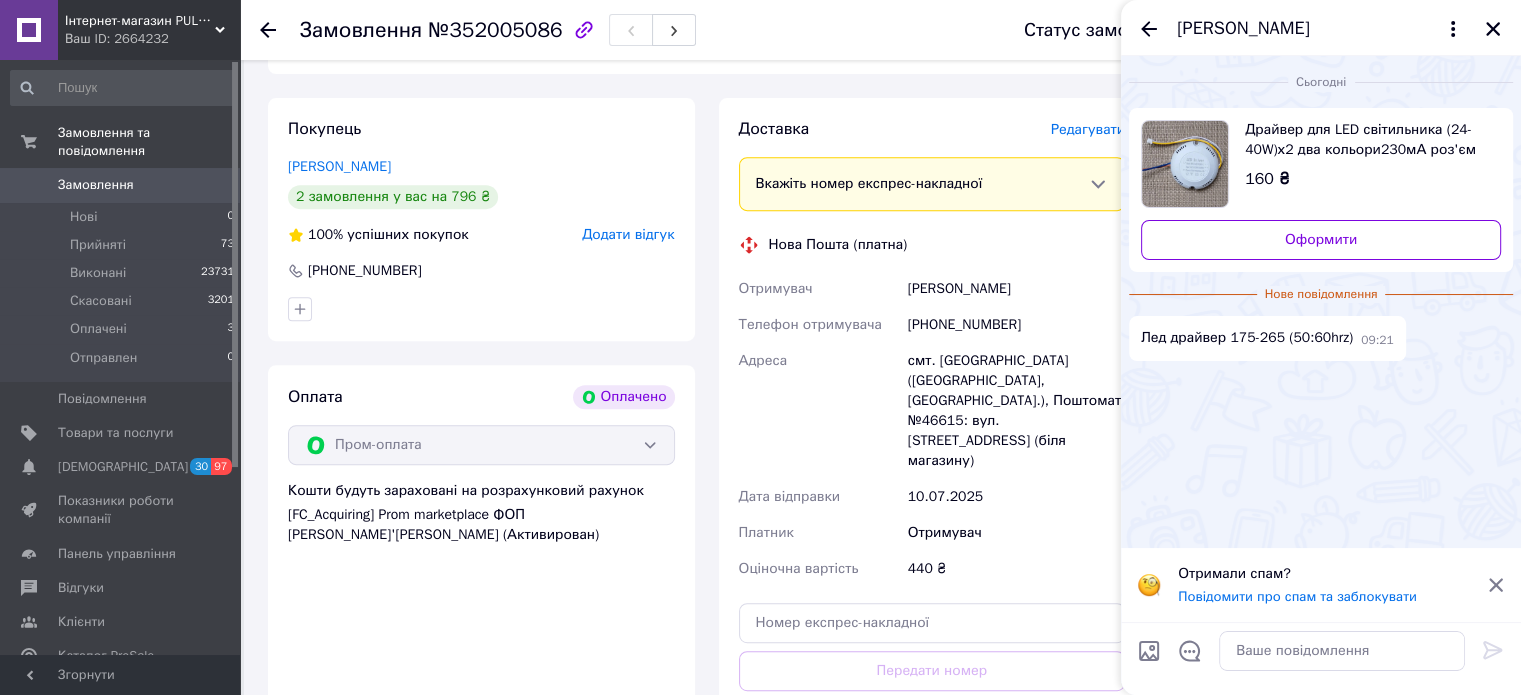 scroll, scrollTop: 800, scrollLeft: 0, axis: vertical 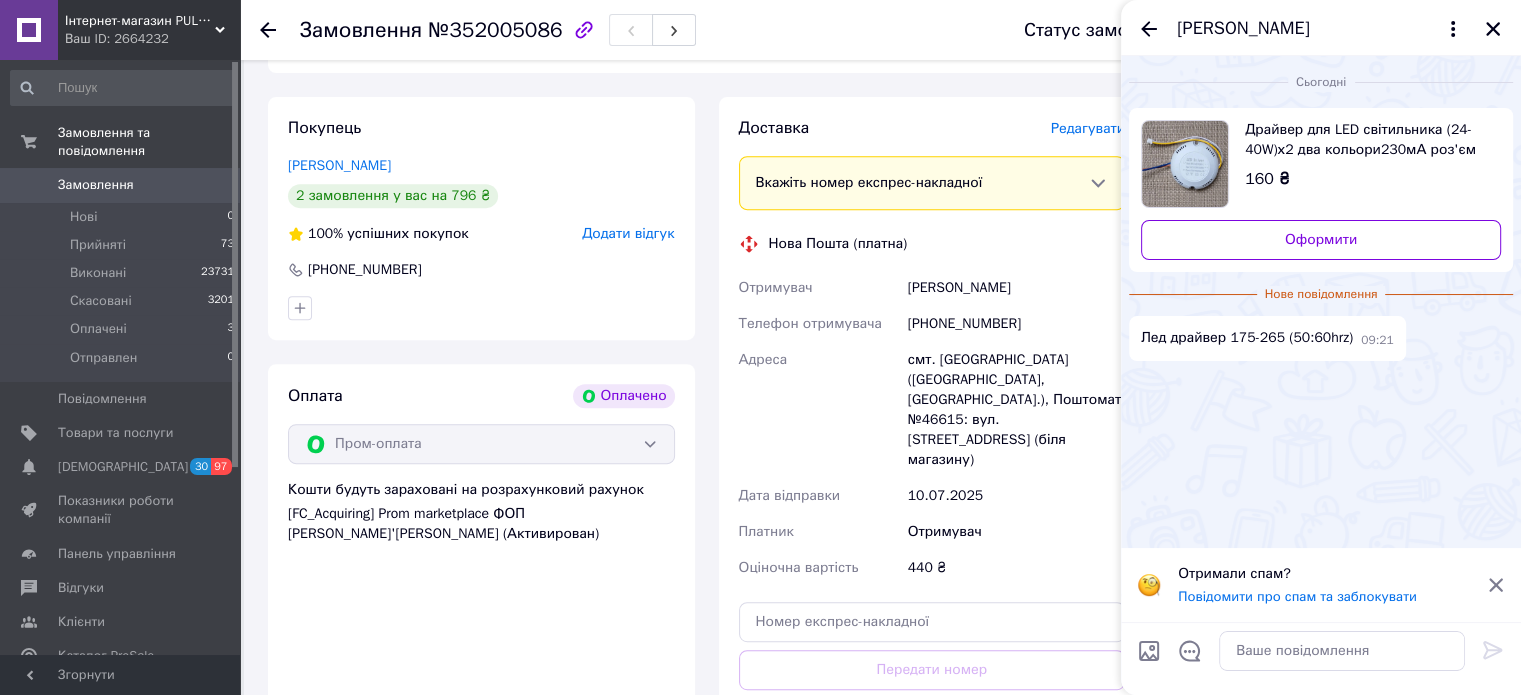 click 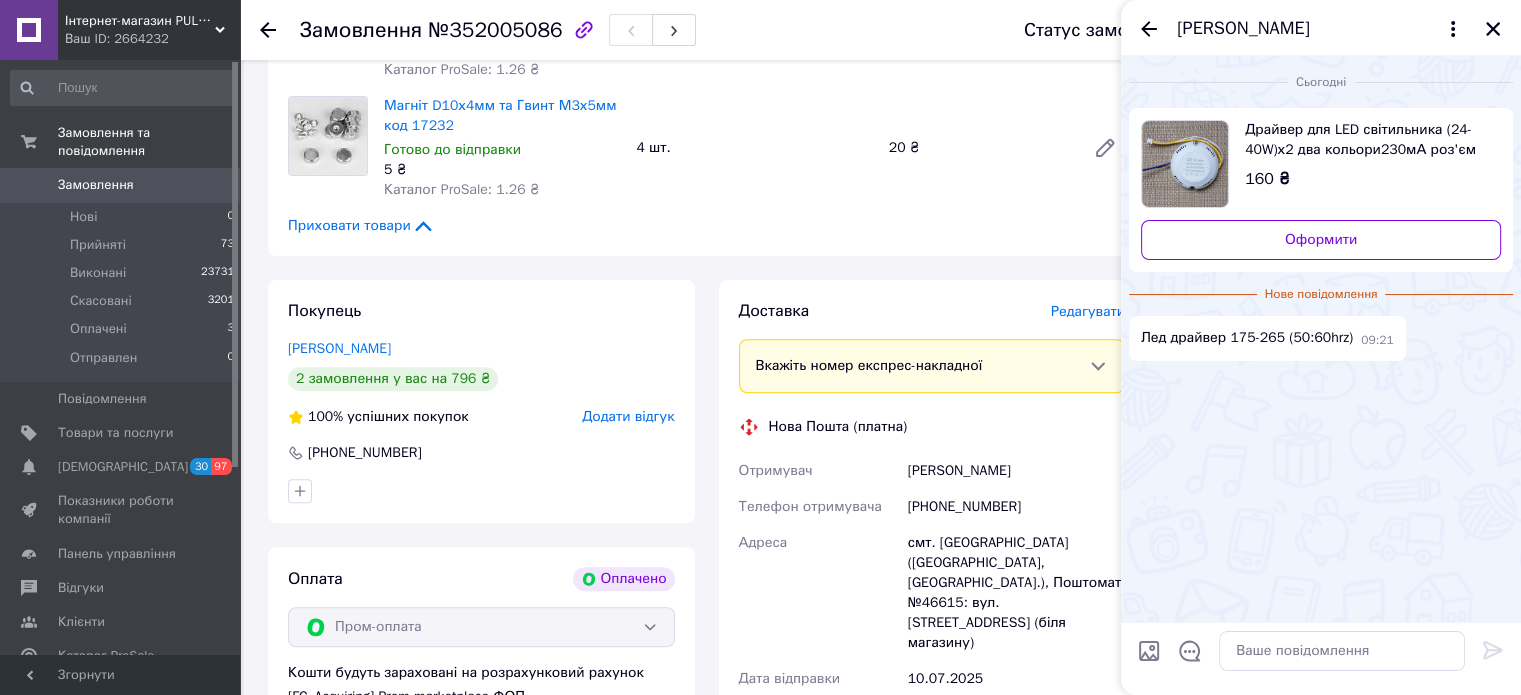 scroll, scrollTop: 600, scrollLeft: 0, axis: vertical 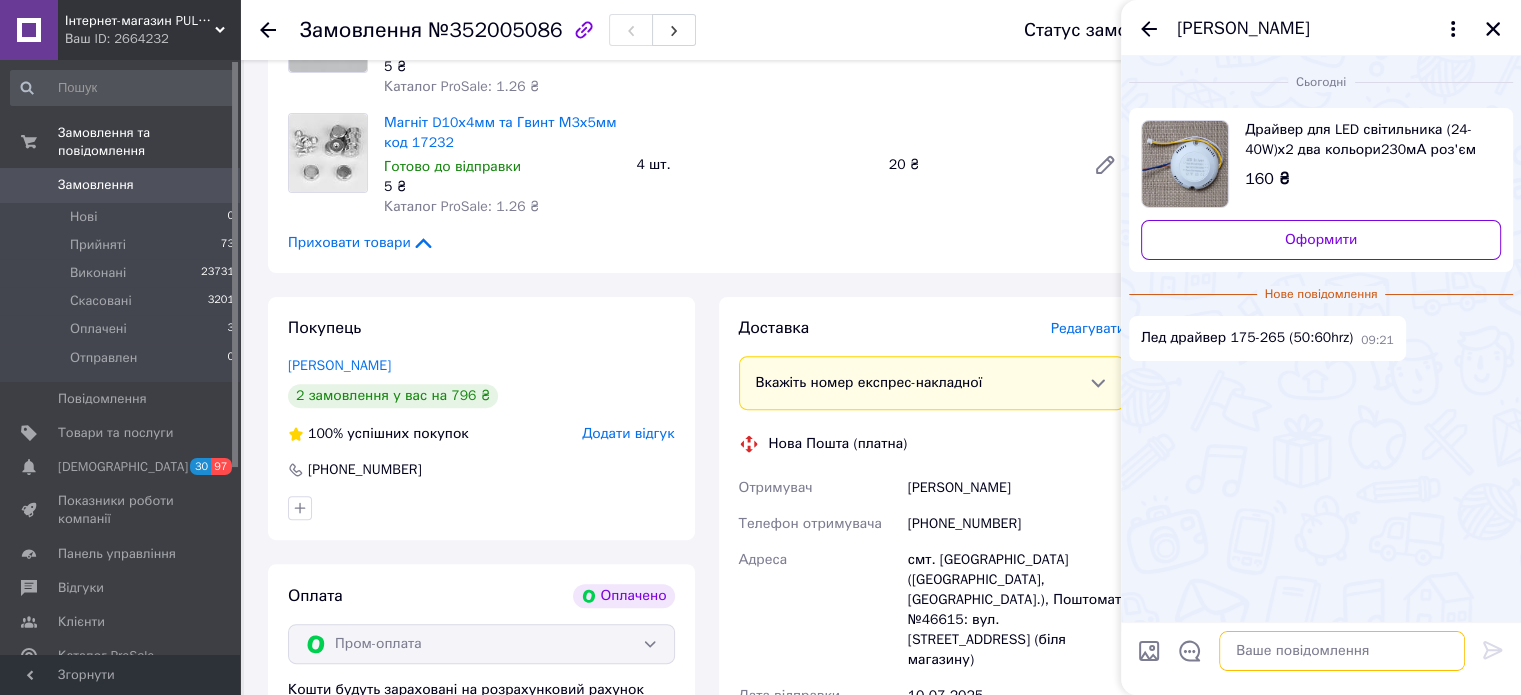 click at bounding box center [1342, 651] 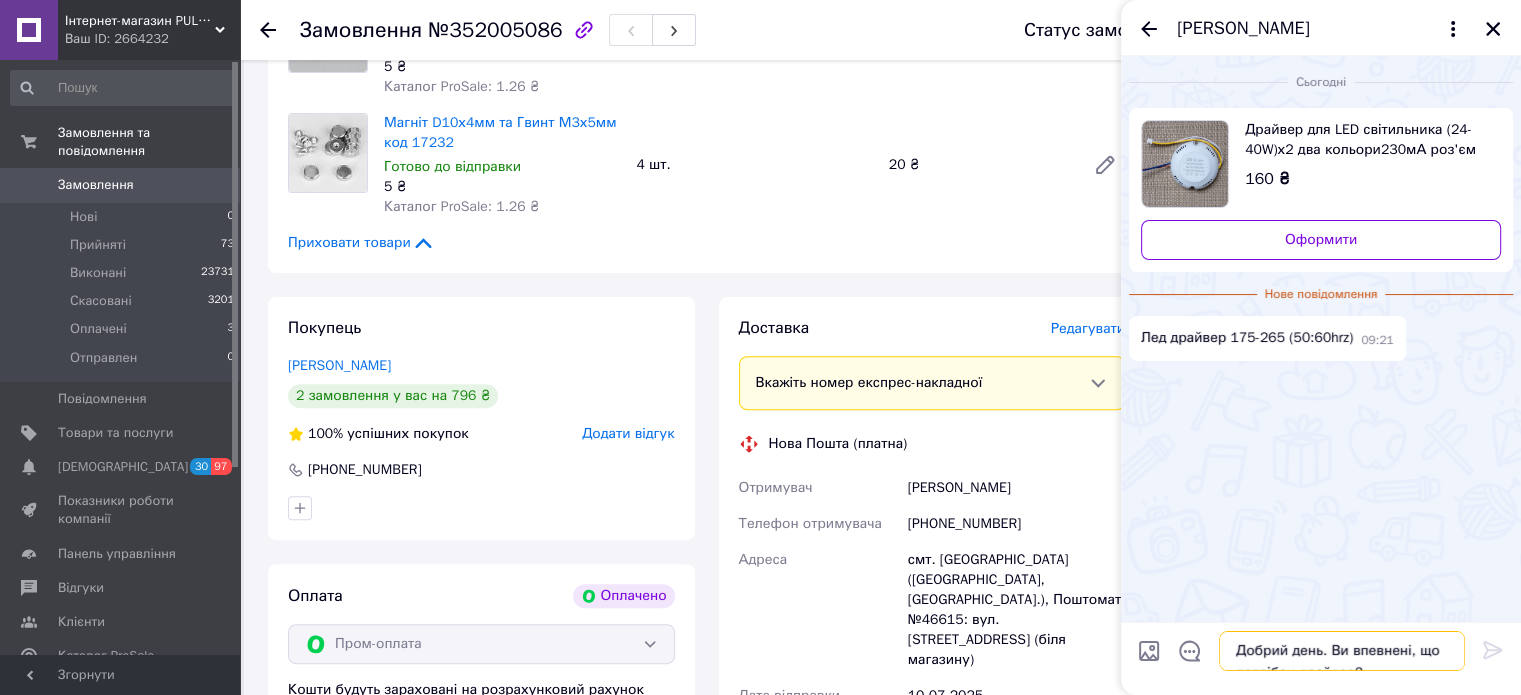 scroll, scrollTop: 1, scrollLeft: 0, axis: vertical 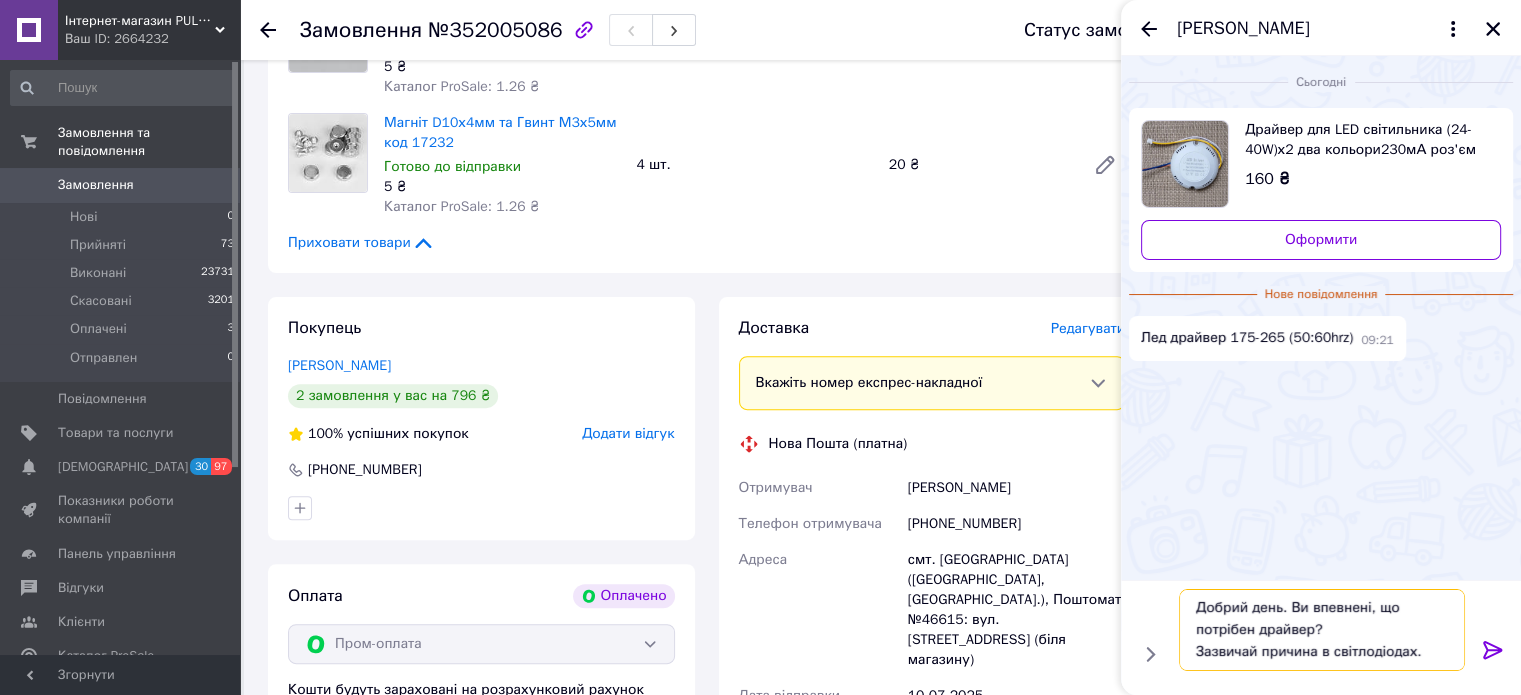 type 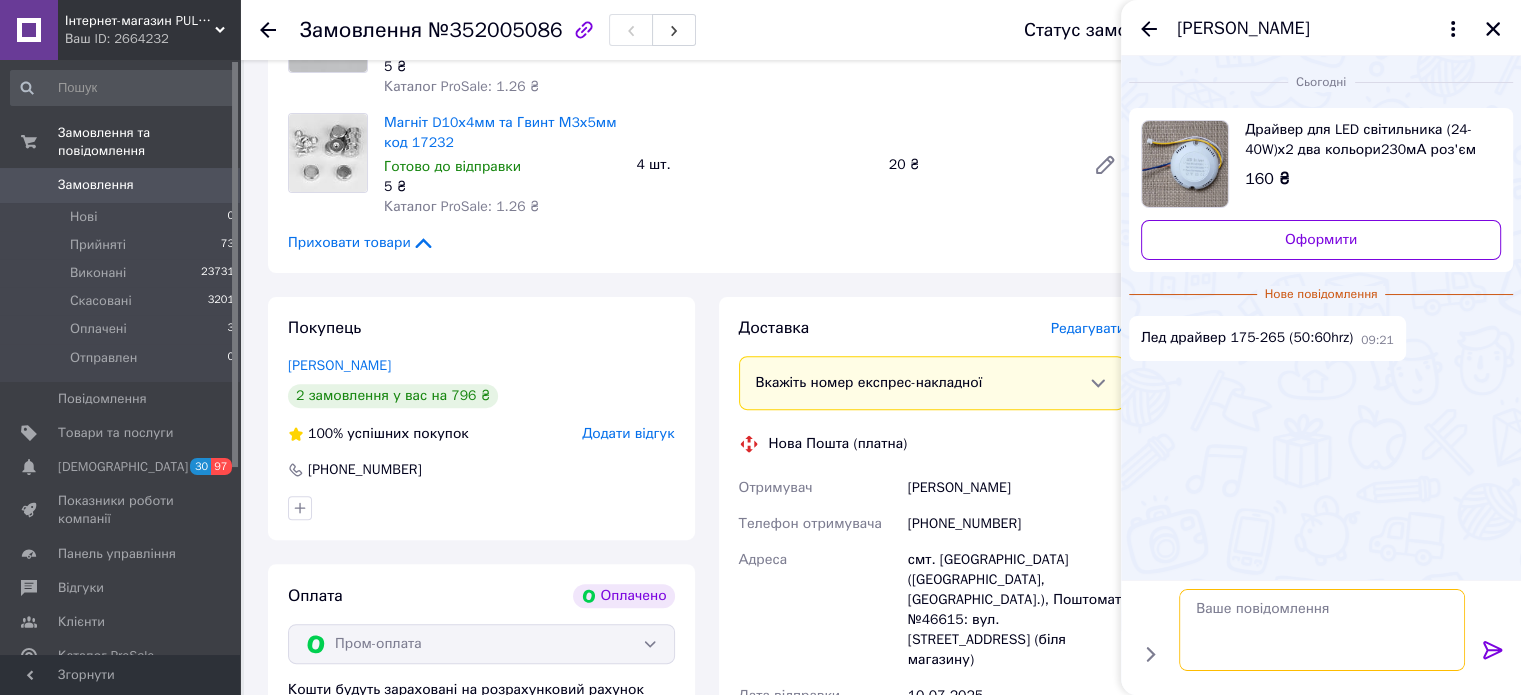 scroll, scrollTop: 0, scrollLeft: 0, axis: both 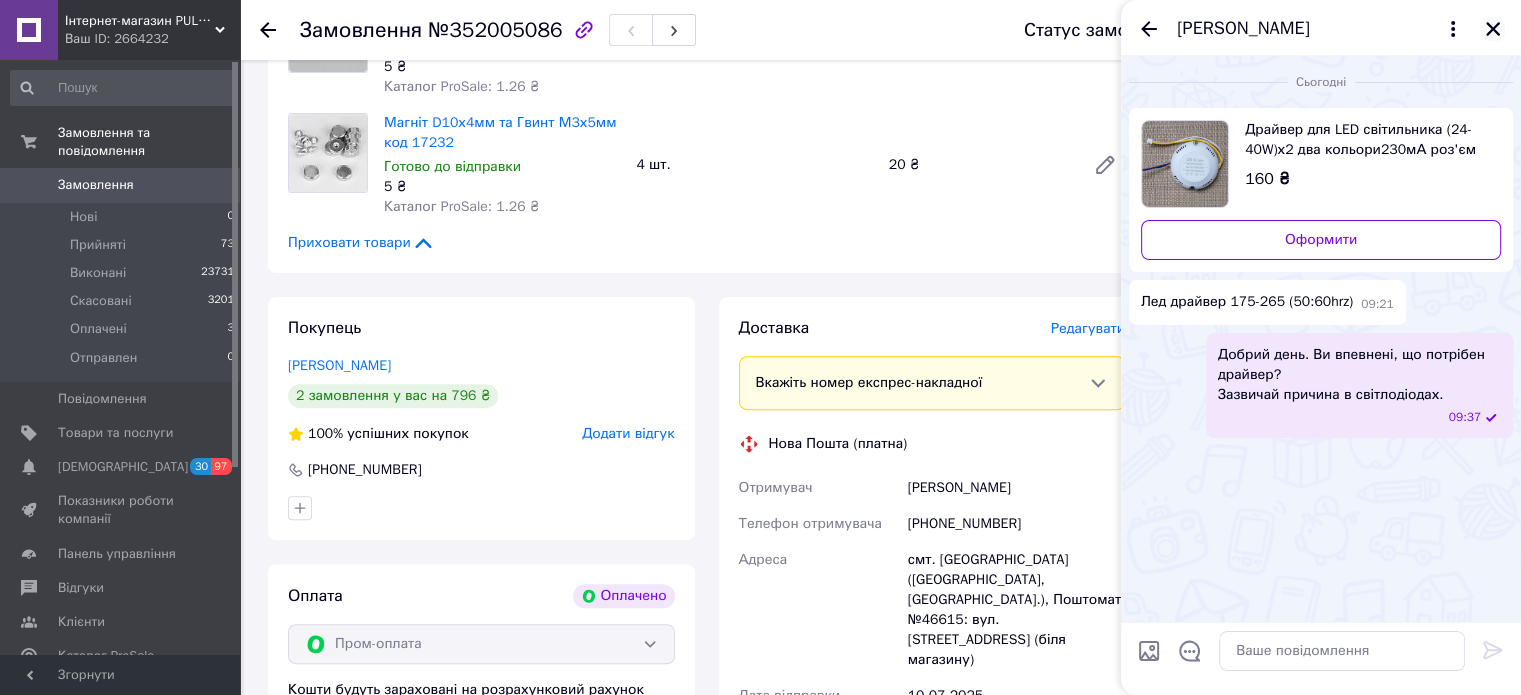 click 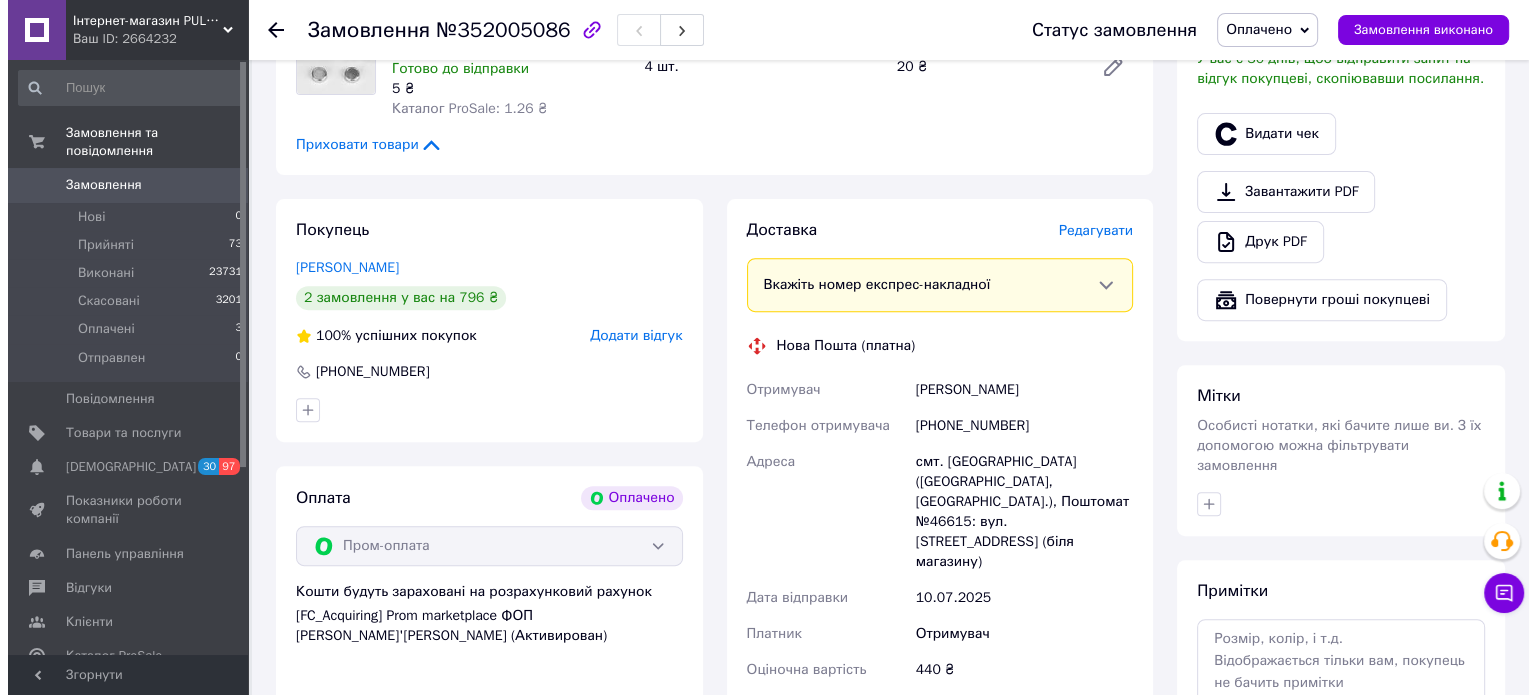 scroll, scrollTop: 700, scrollLeft: 0, axis: vertical 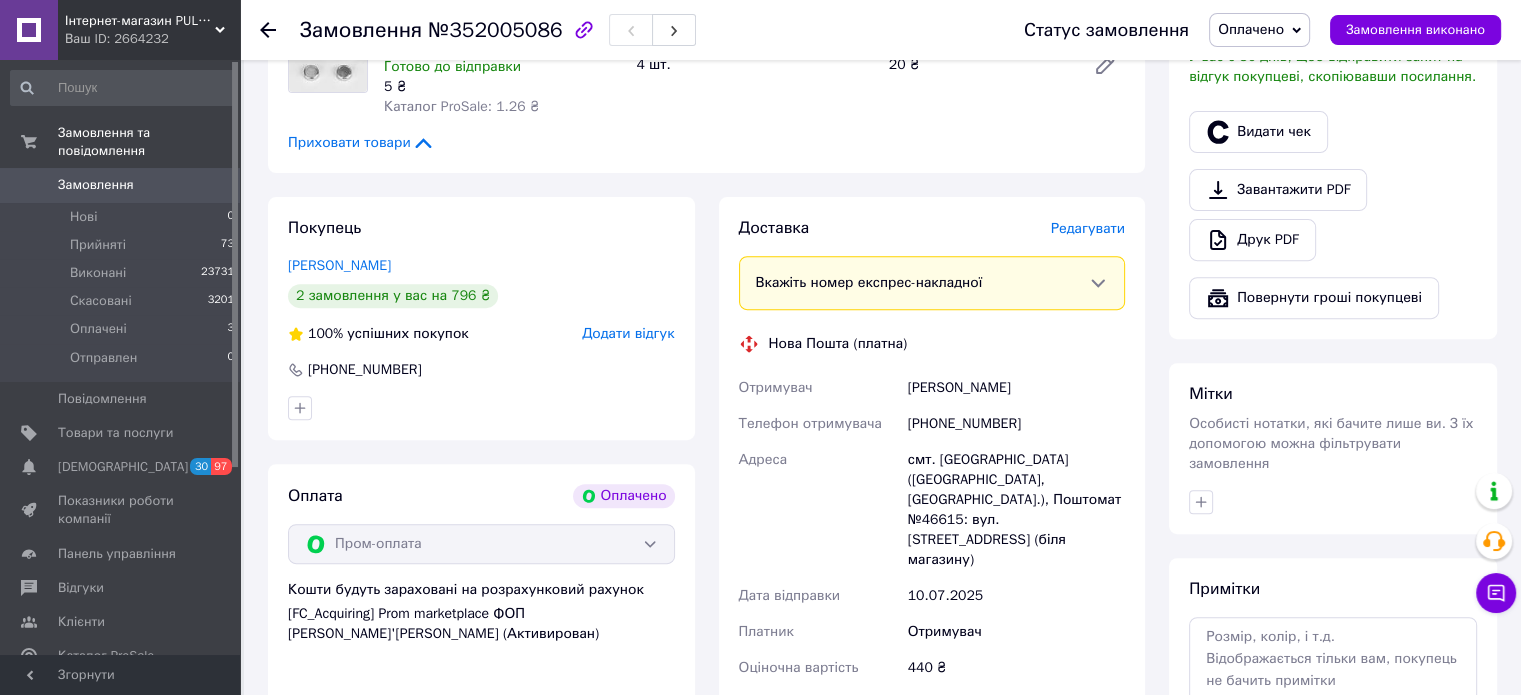 click on "Редагувати" at bounding box center (1088, 228) 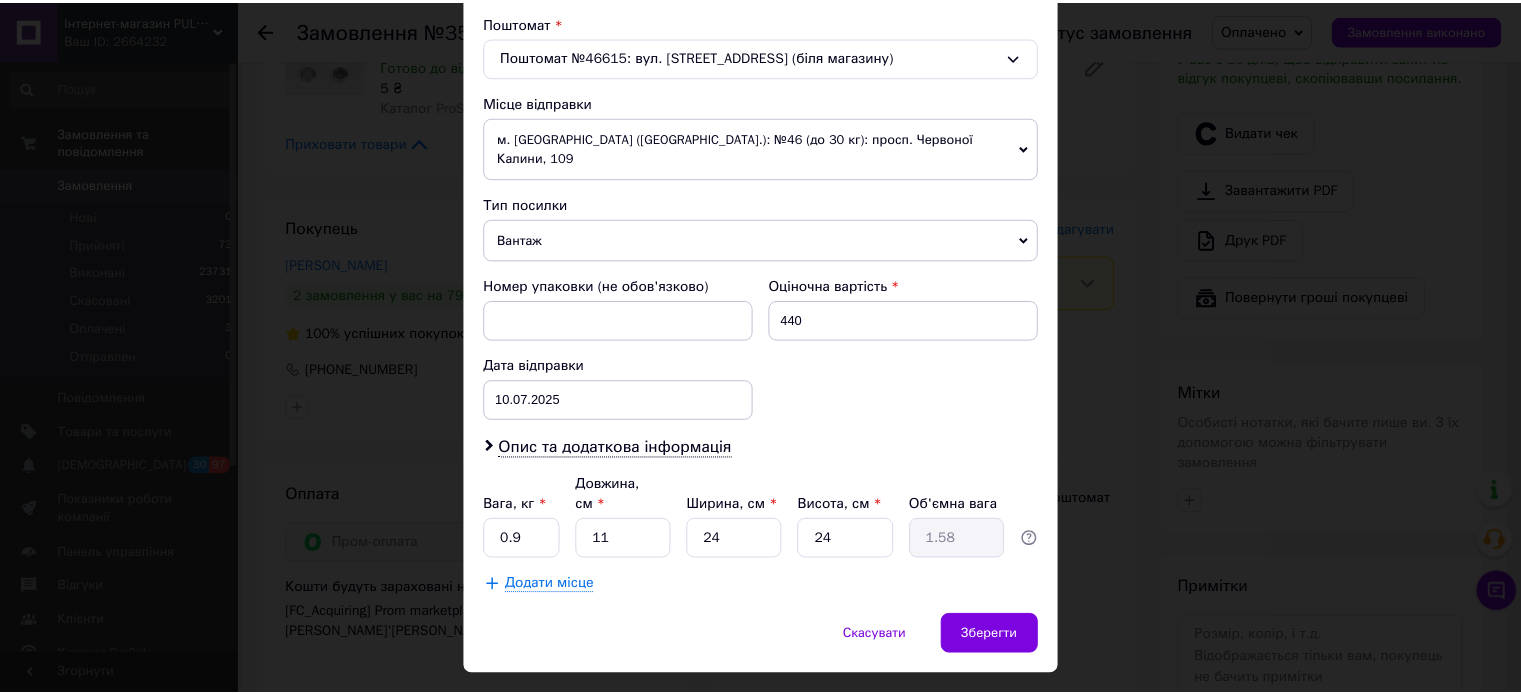 scroll, scrollTop: 627, scrollLeft: 0, axis: vertical 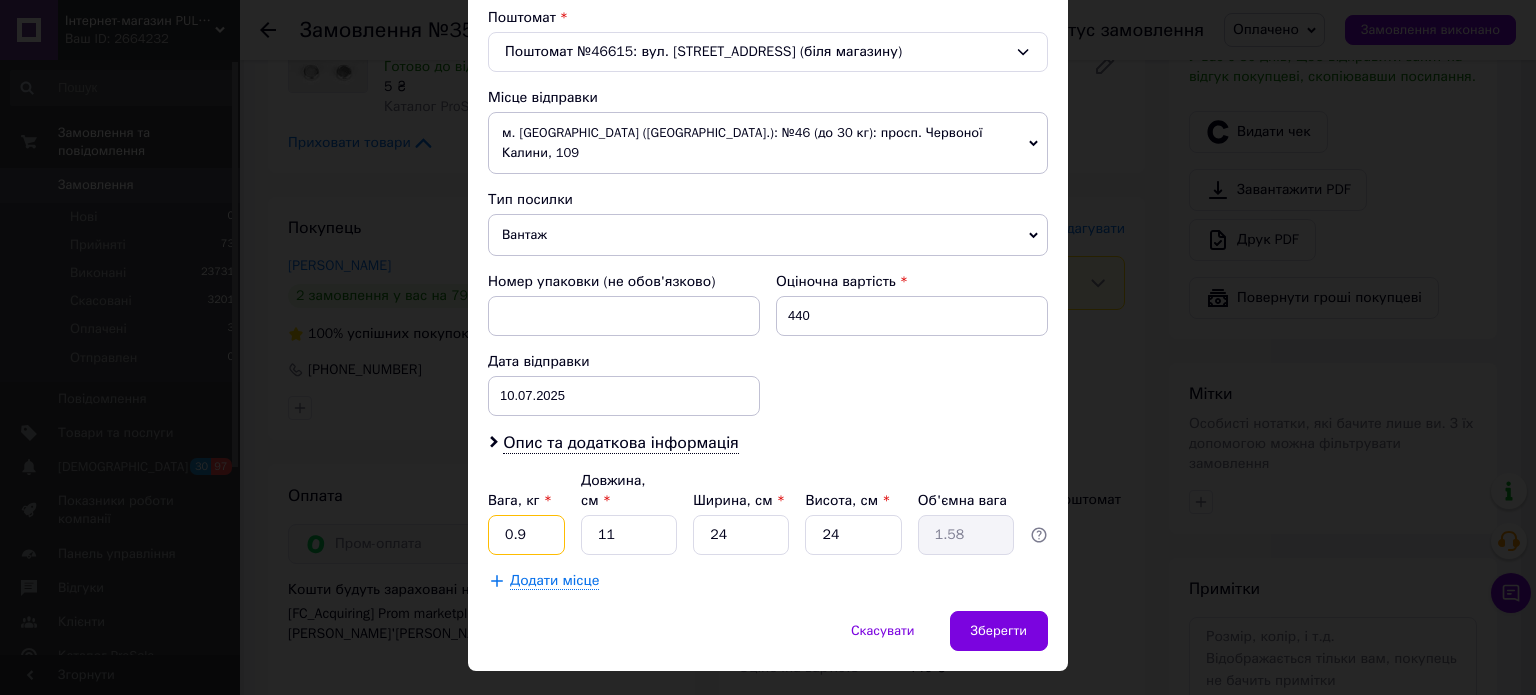 click on "0.9" at bounding box center (526, 535) 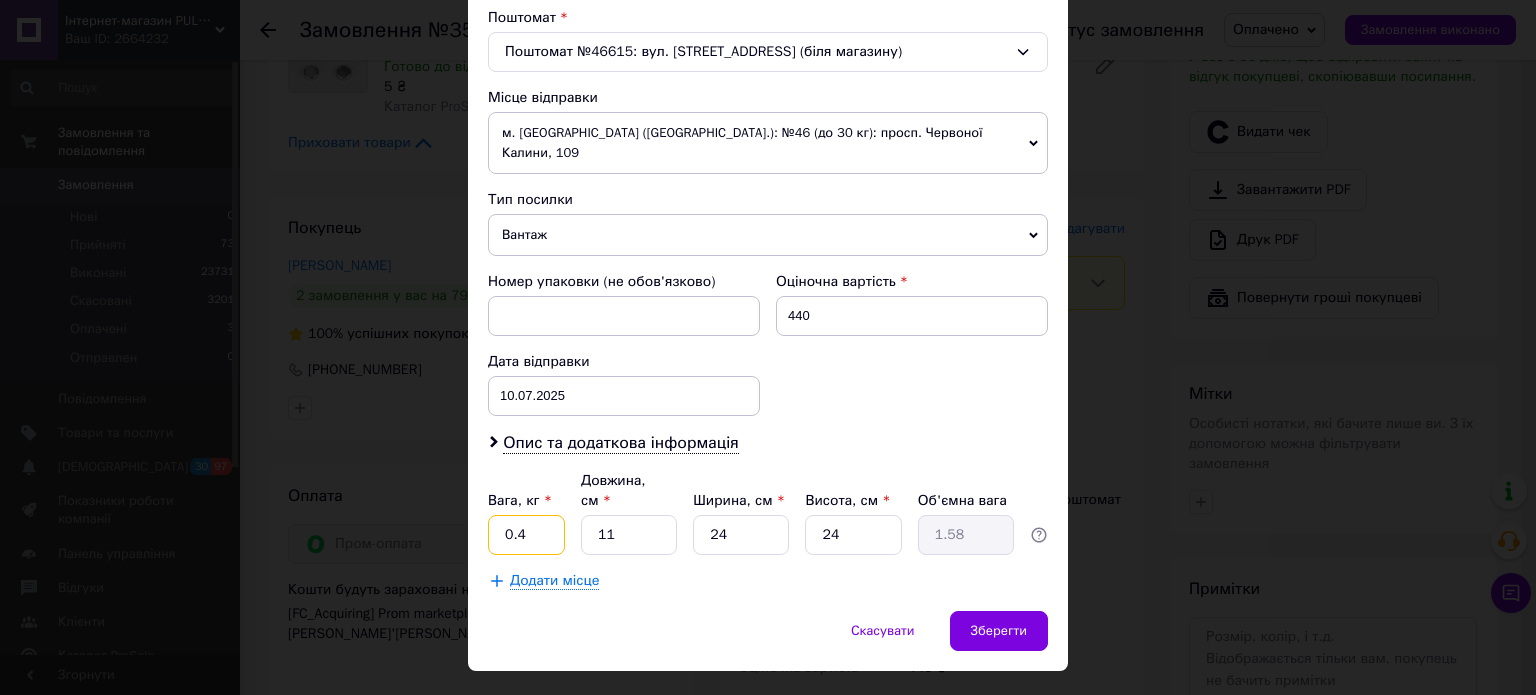 type on "0.4" 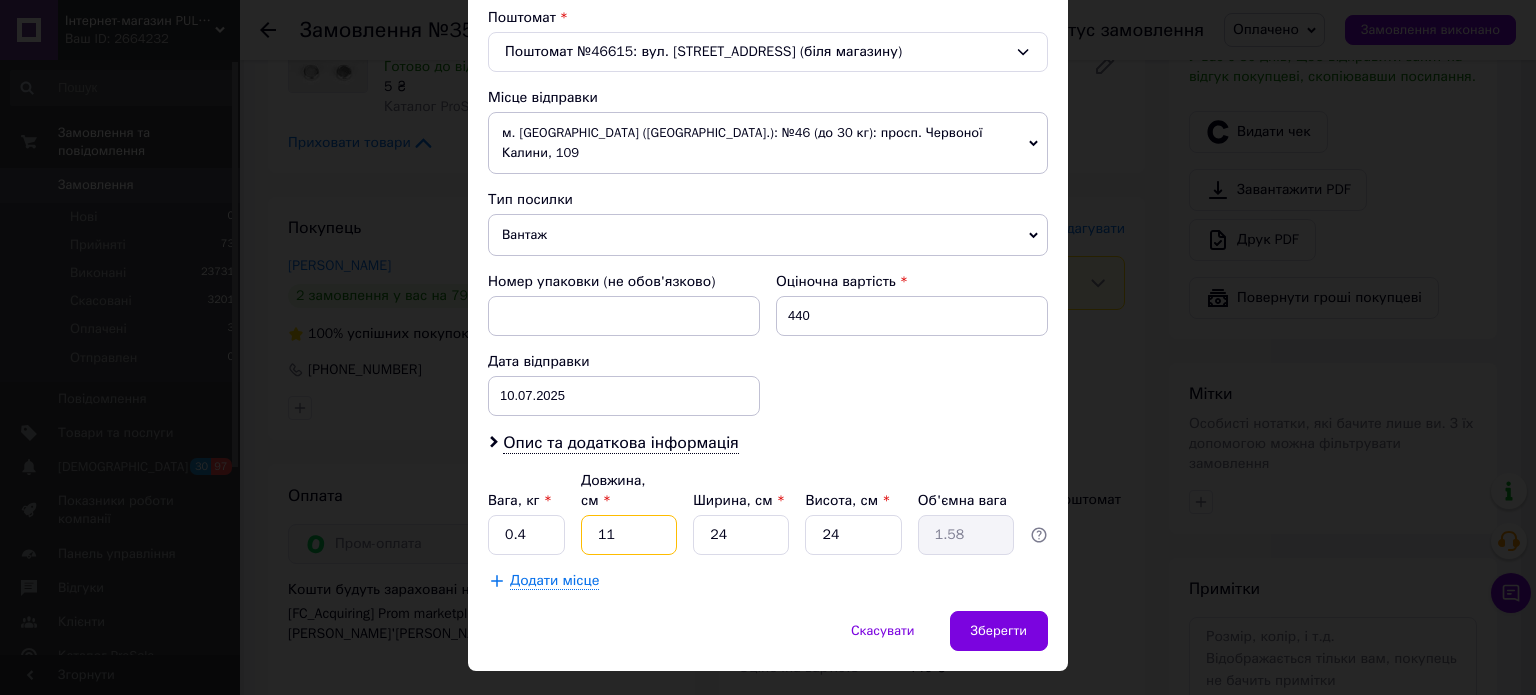 click on "11" at bounding box center (629, 535) 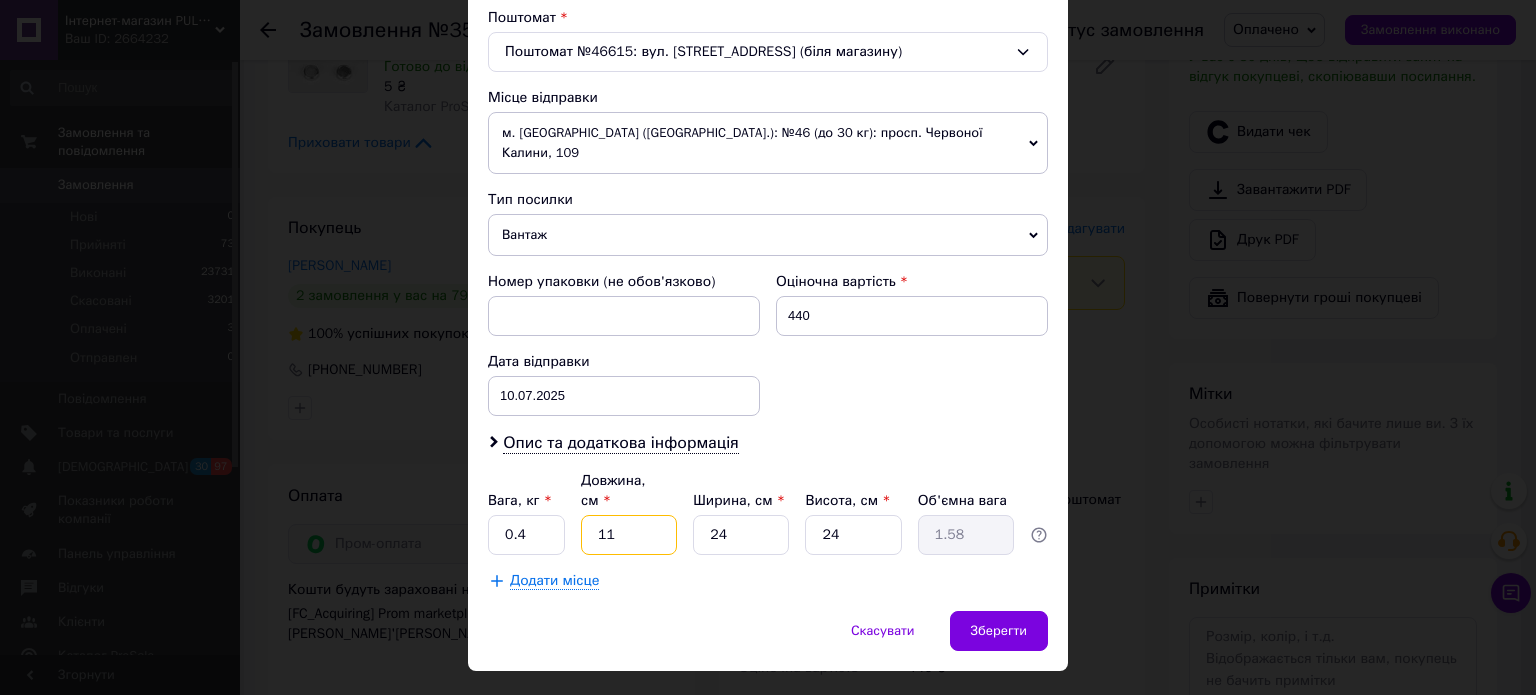 type on "1" 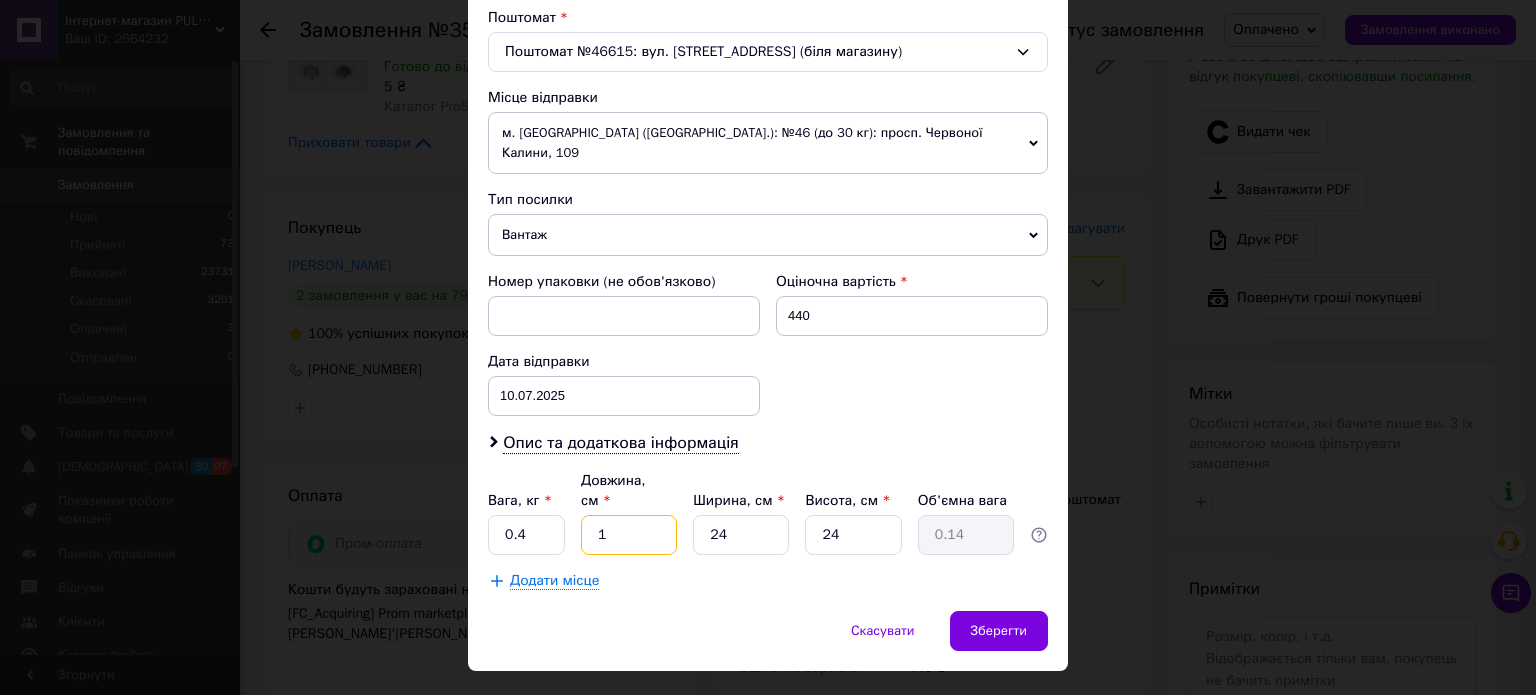 type 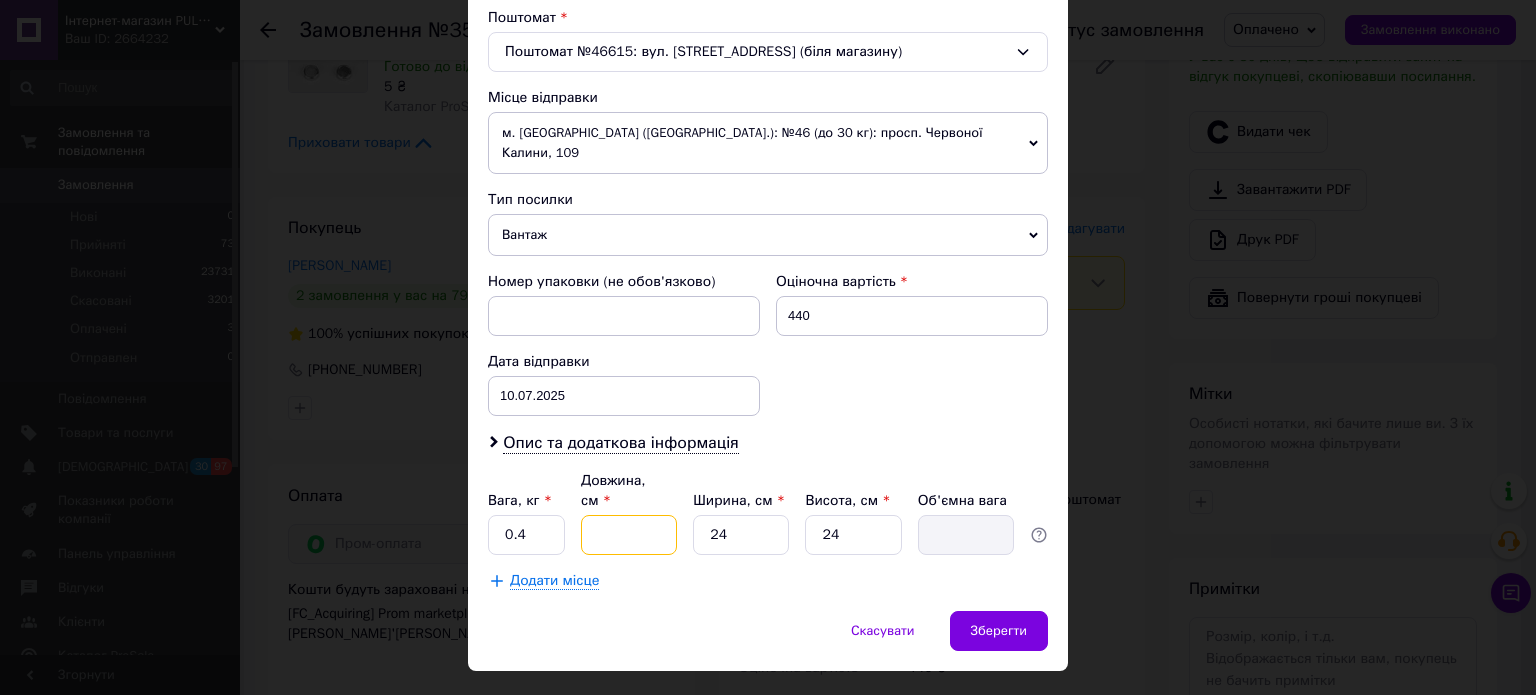 type on "3" 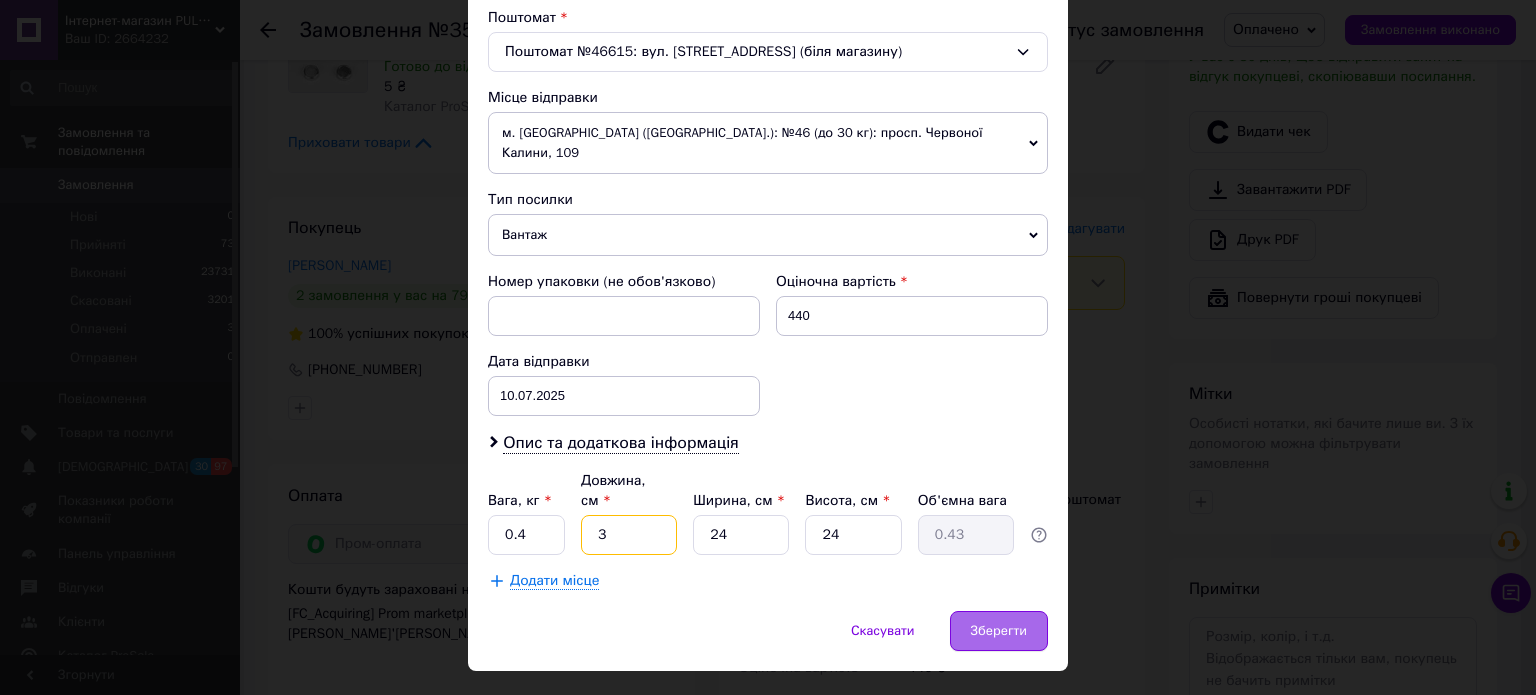 type on "3" 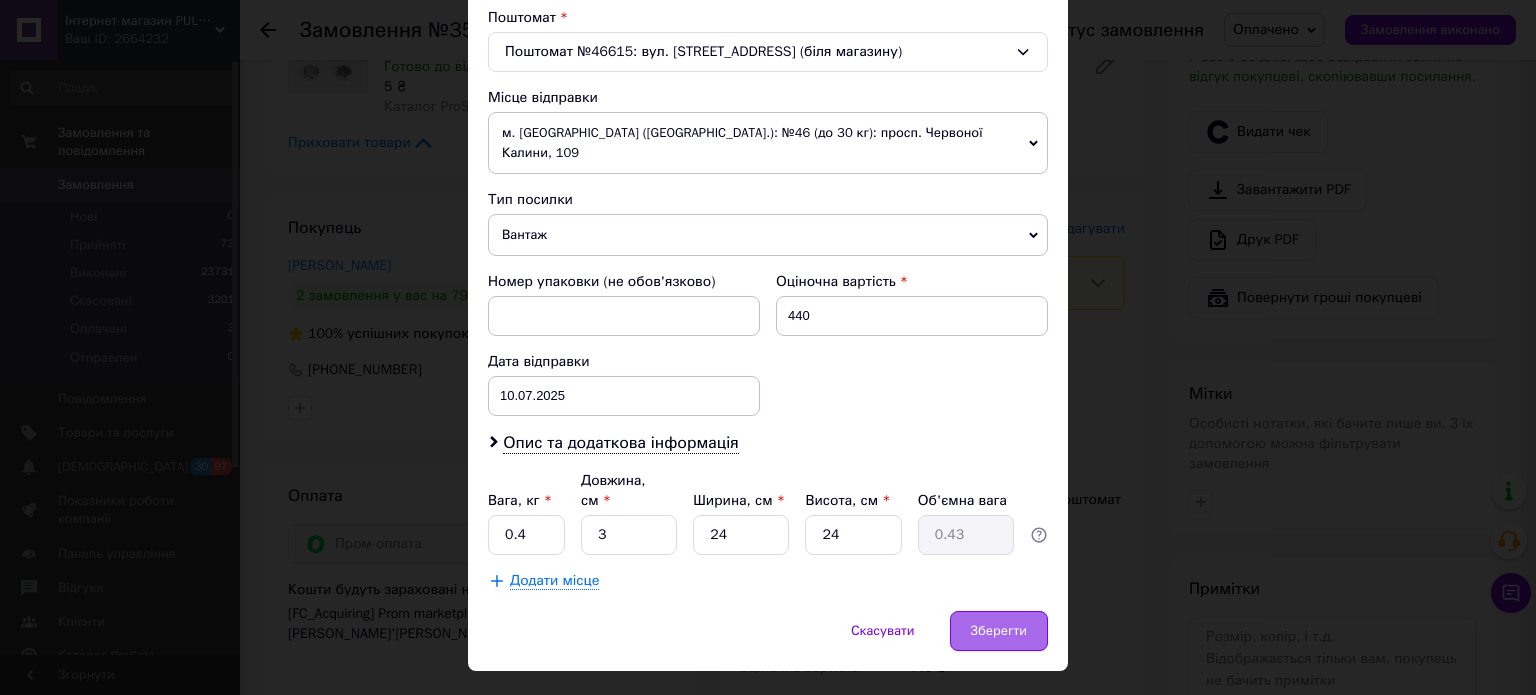 click on "Зберегти" at bounding box center (999, 631) 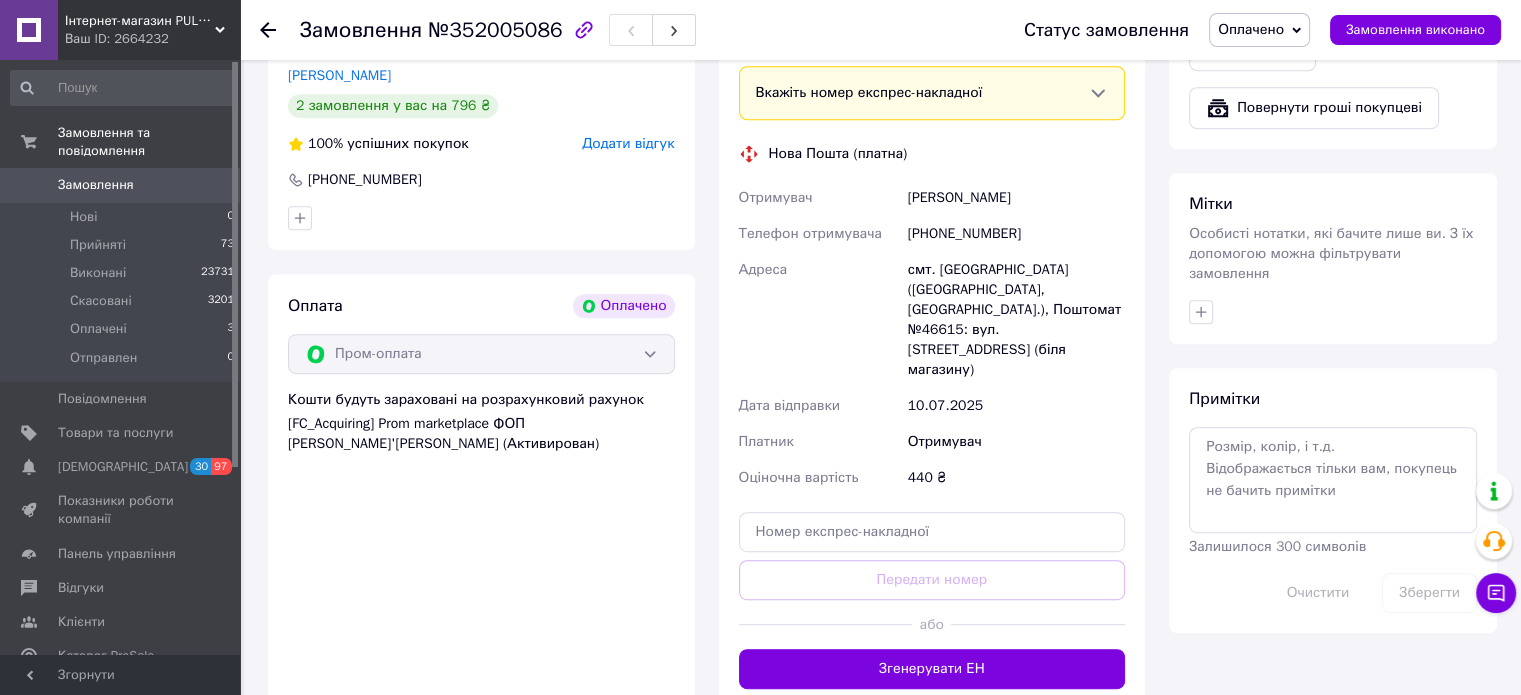 scroll, scrollTop: 1000, scrollLeft: 0, axis: vertical 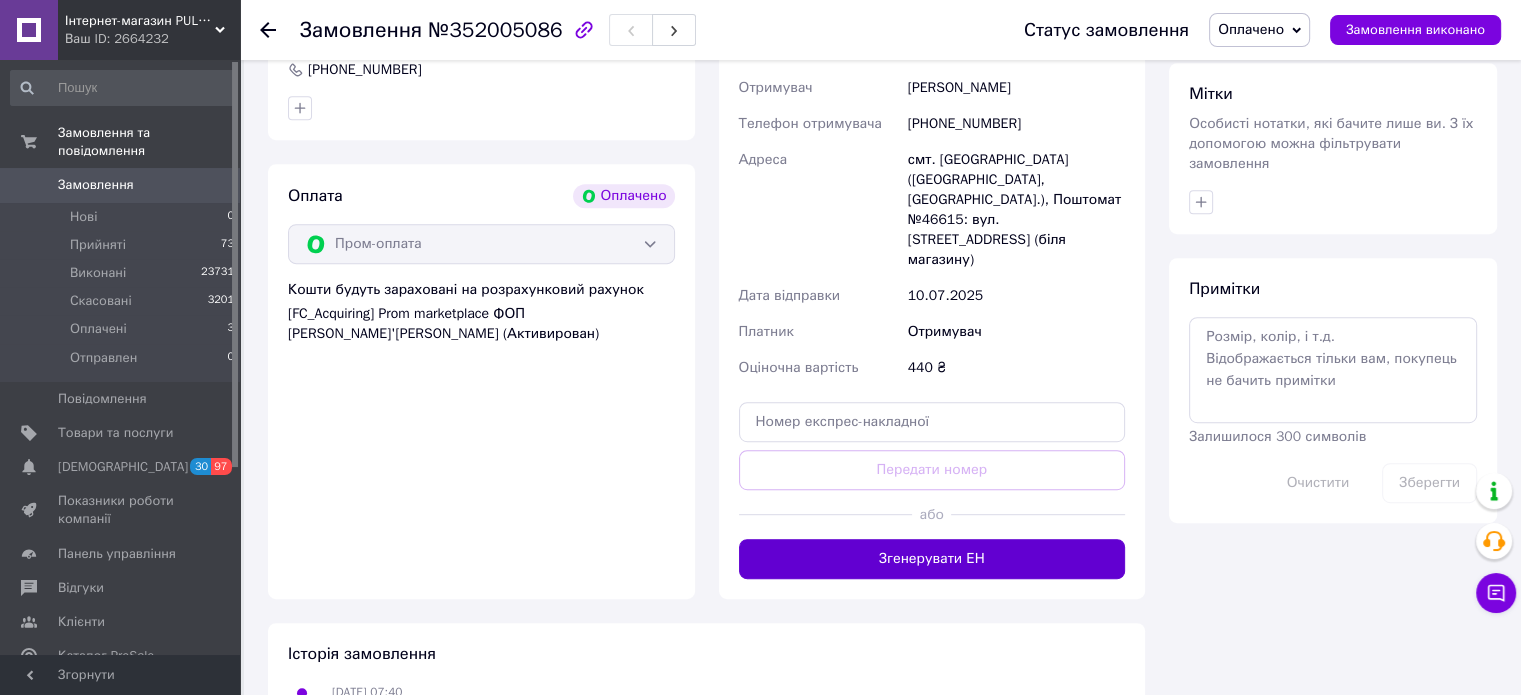 click on "Згенерувати ЕН" at bounding box center [932, 559] 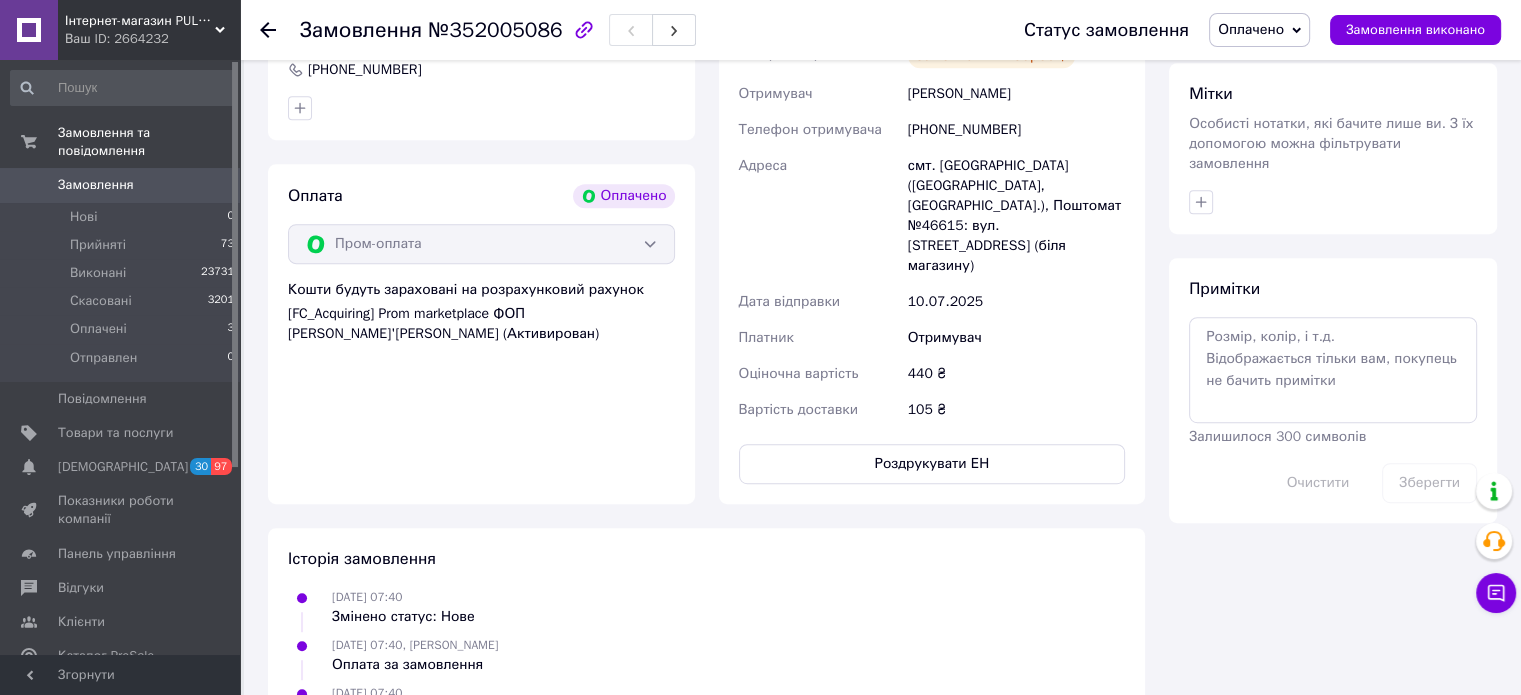 click on "Оплачено" at bounding box center [1259, 30] 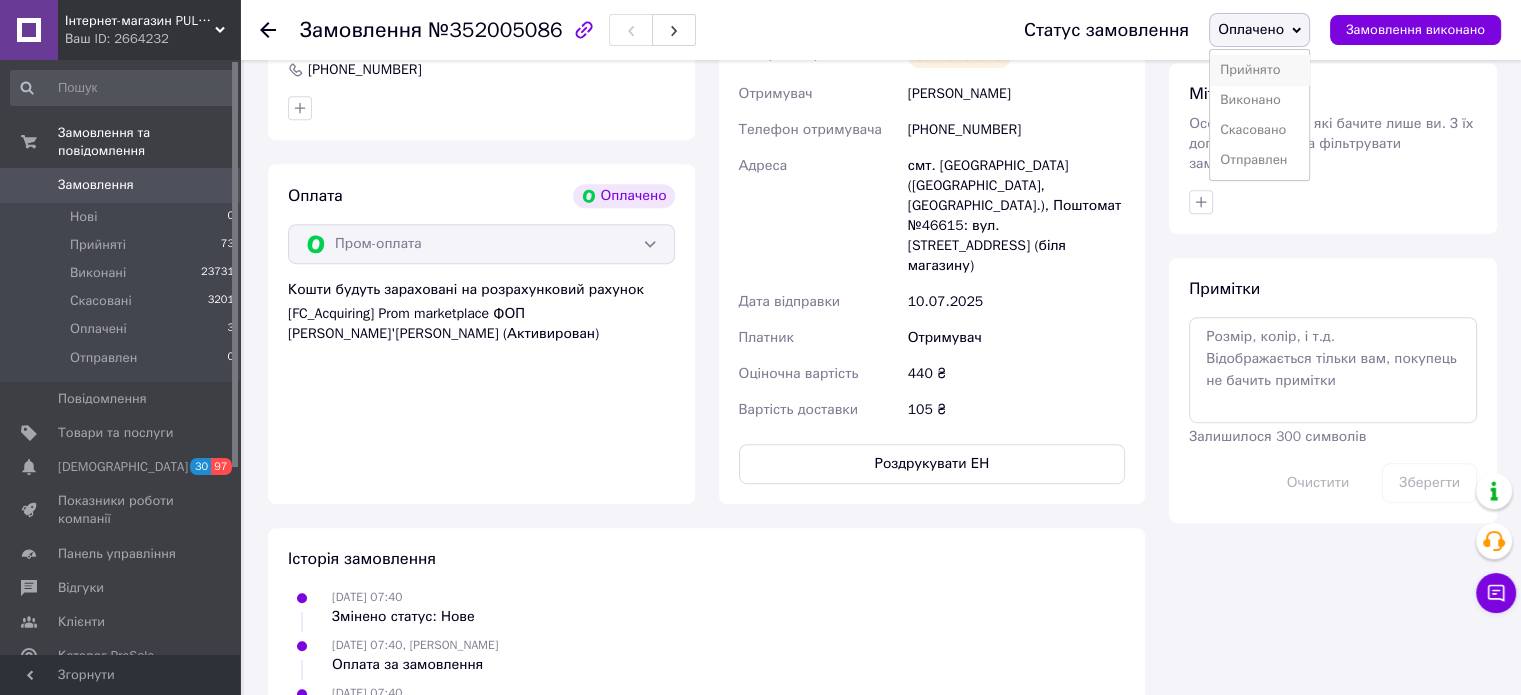 click on "Прийнято" at bounding box center [1259, 70] 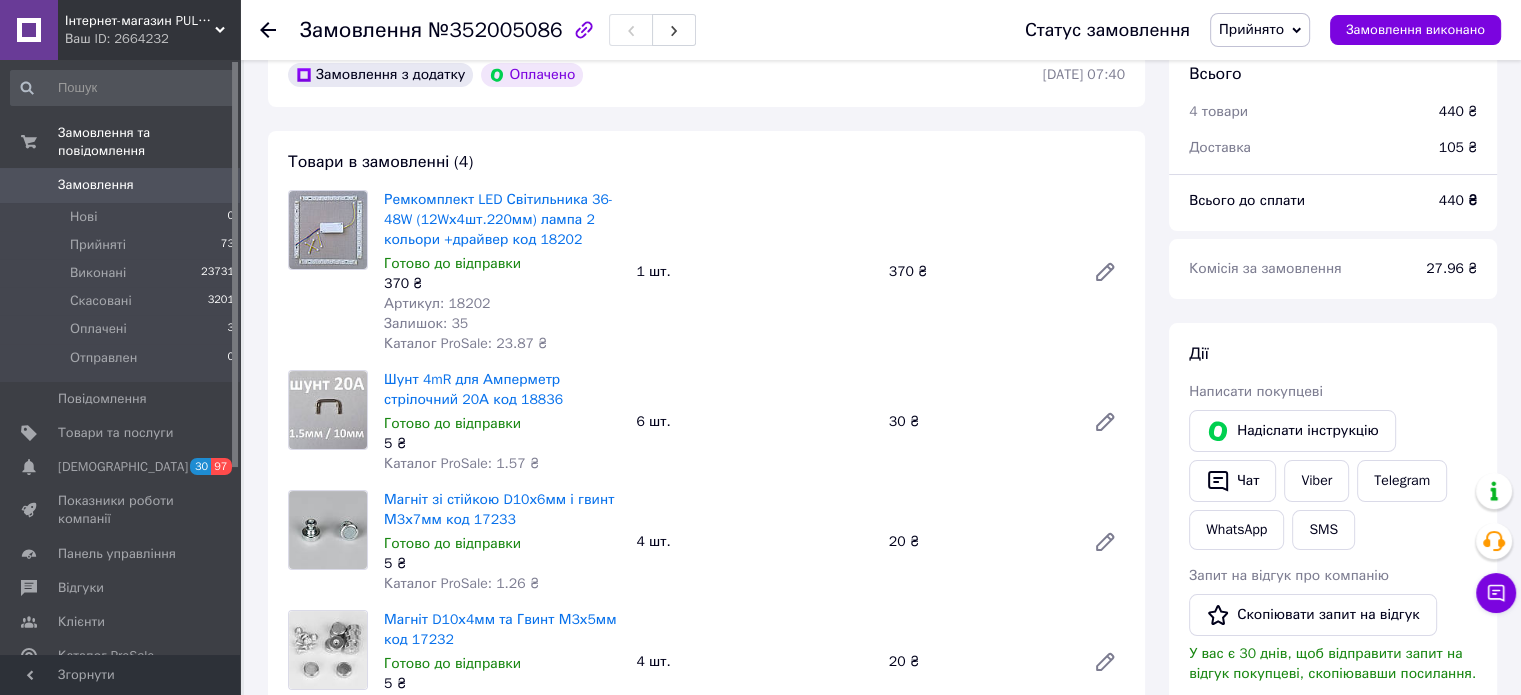 scroll, scrollTop: 100, scrollLeft: 0, axis: vertical 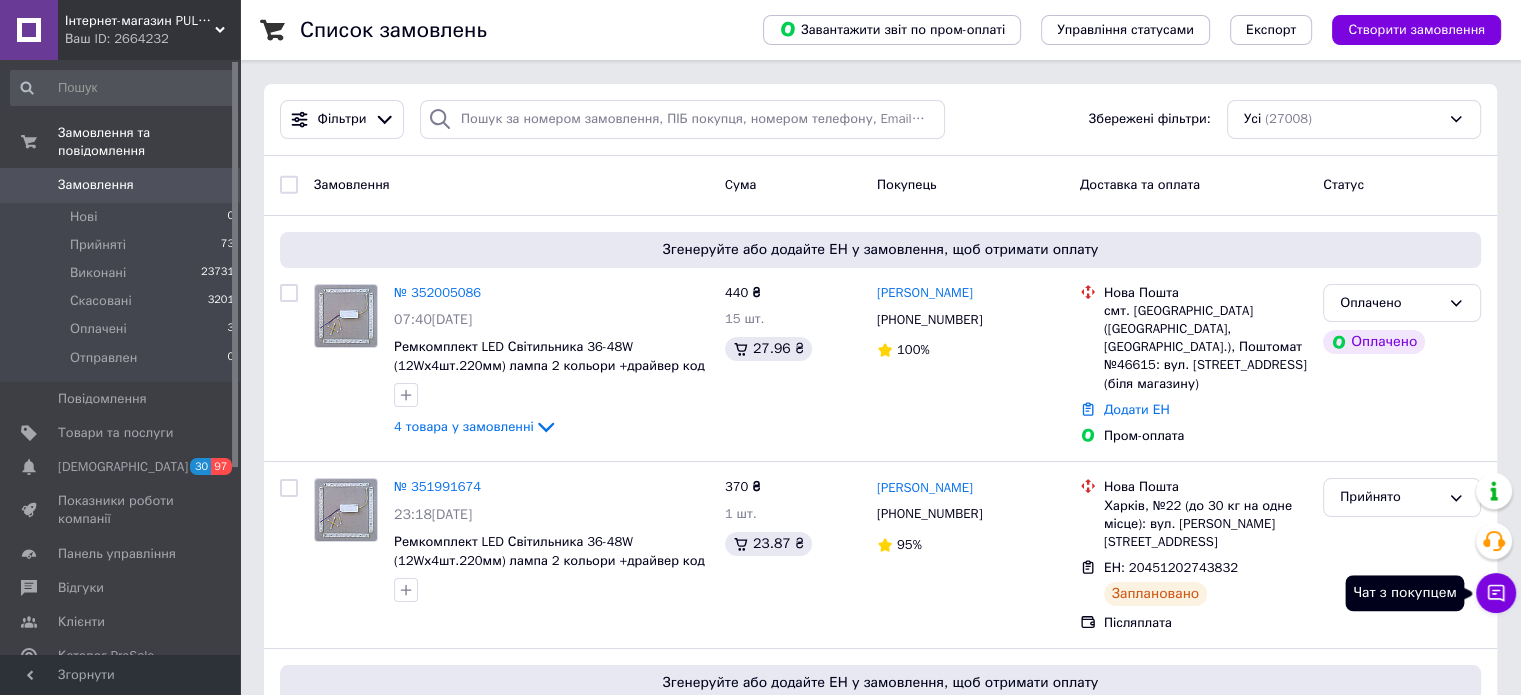click 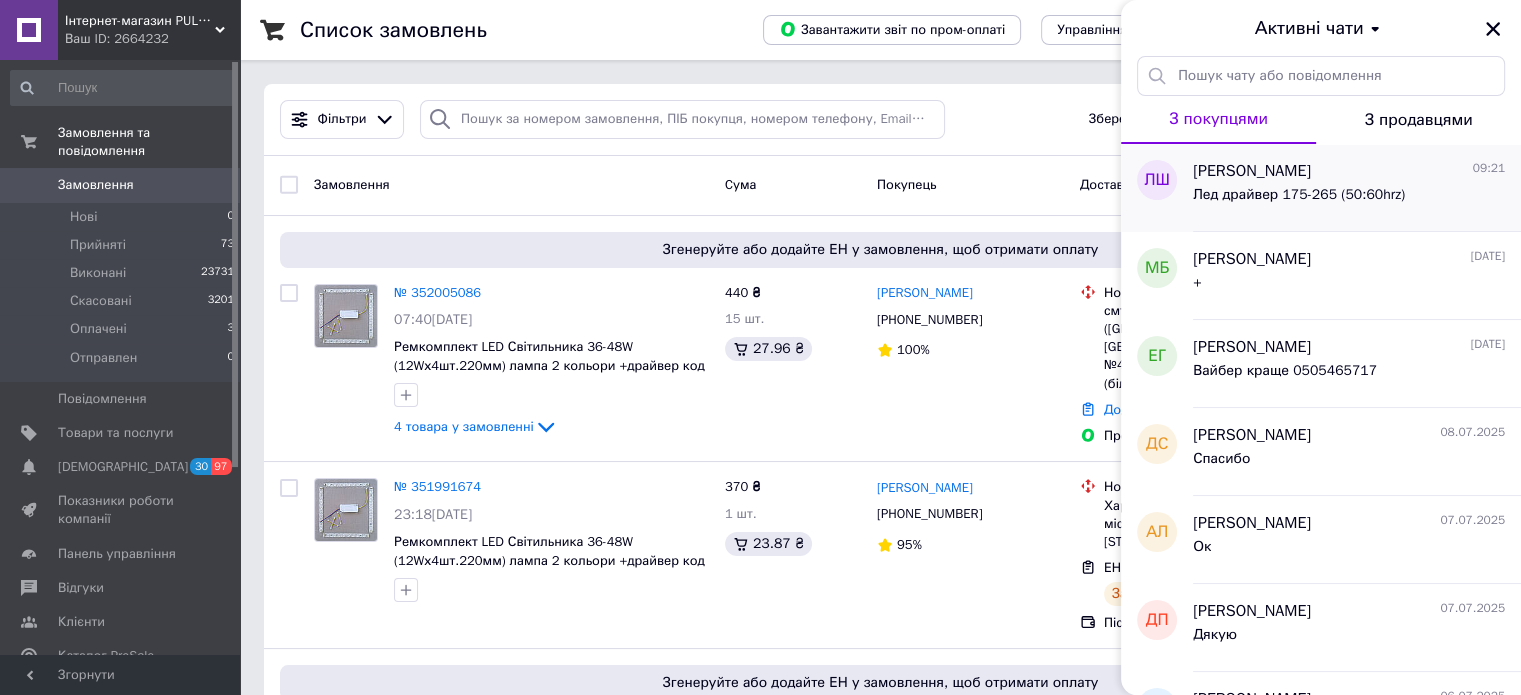 click on "Лед драйвер  175-265 (50:60hrz)" at bounding box center [1349, 199] 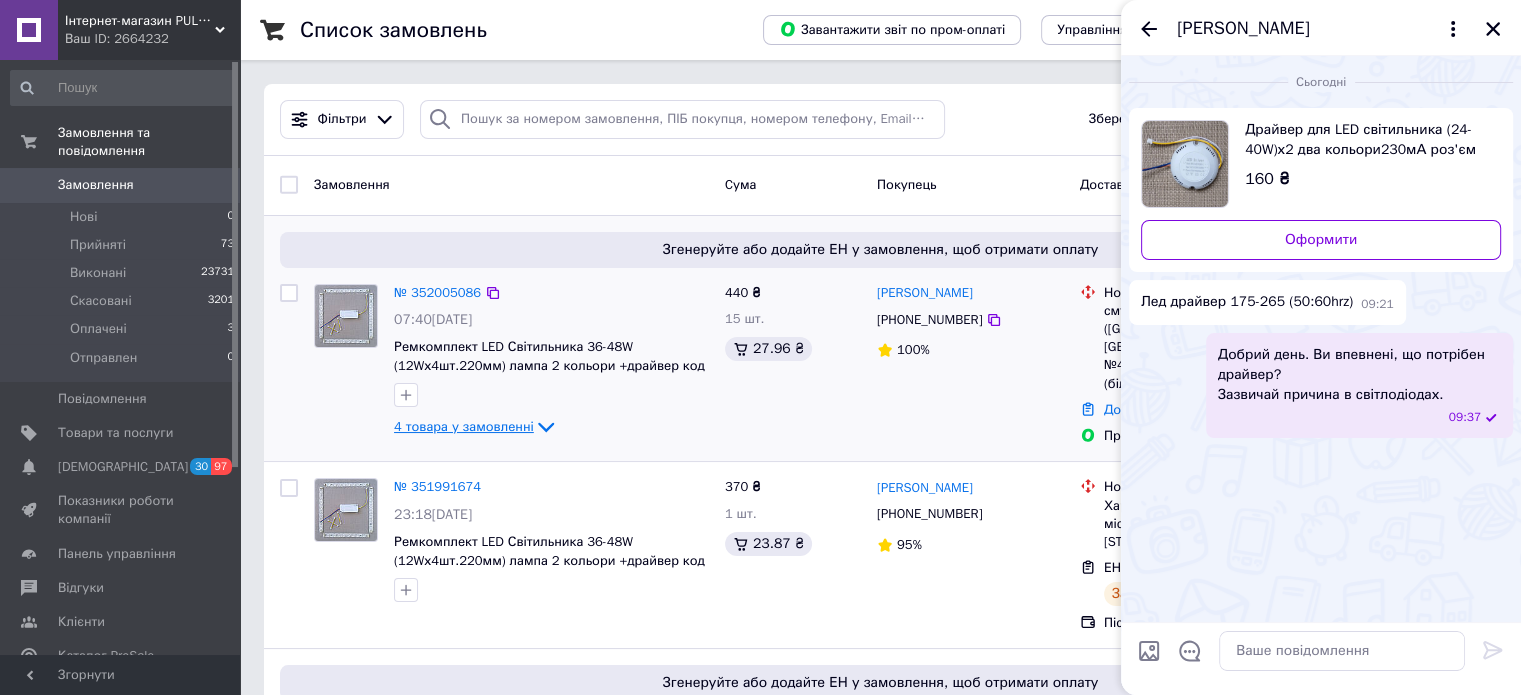 click 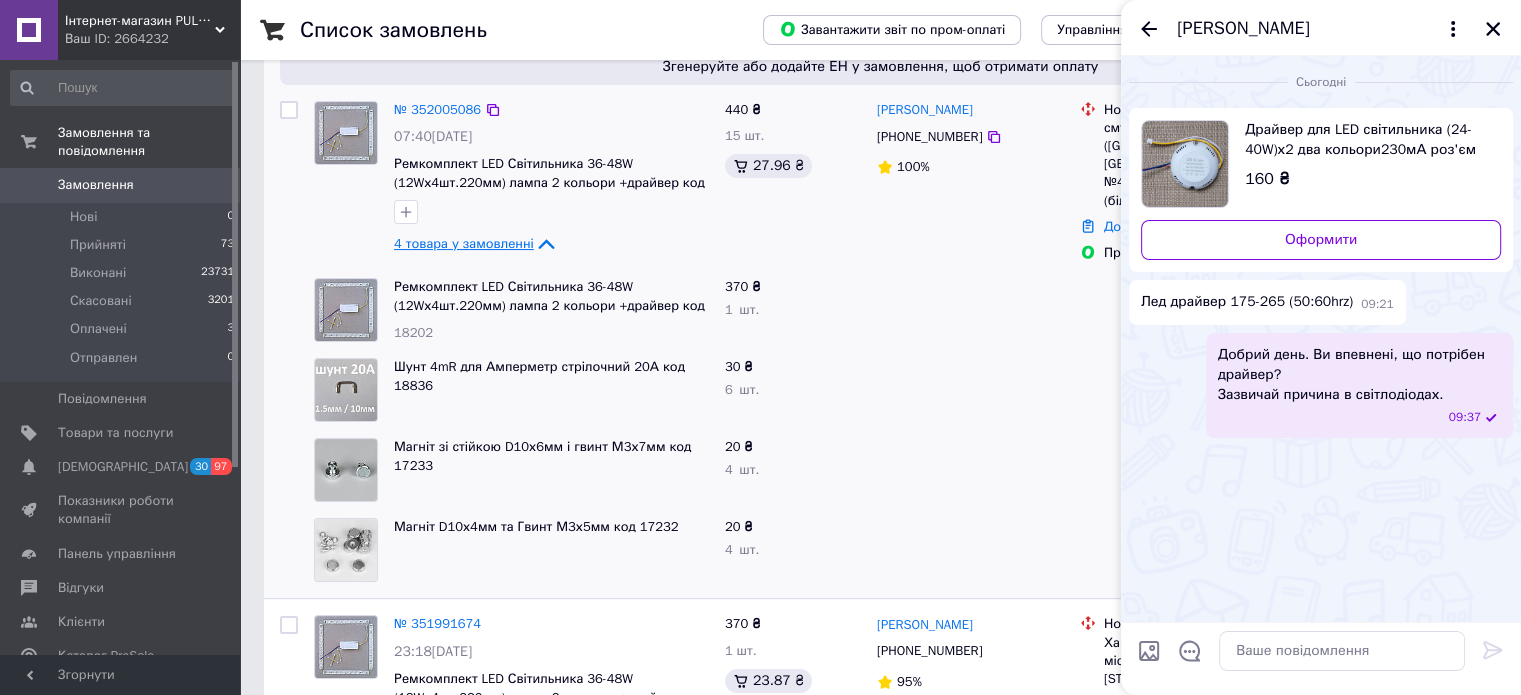 scroll, scrollTop: 200, scrollLeft: 0, axis: vertical 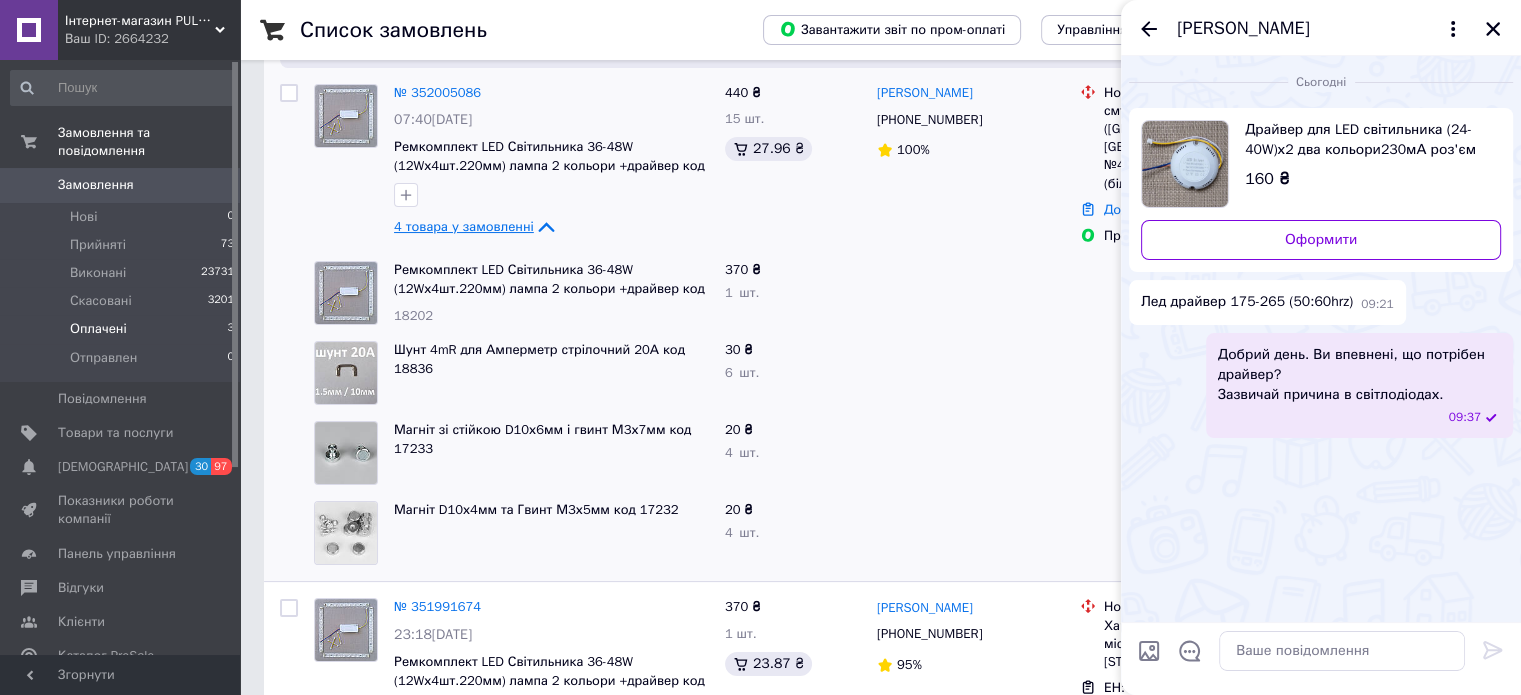 click on "Оплачені" at bounding box center [98, 329] 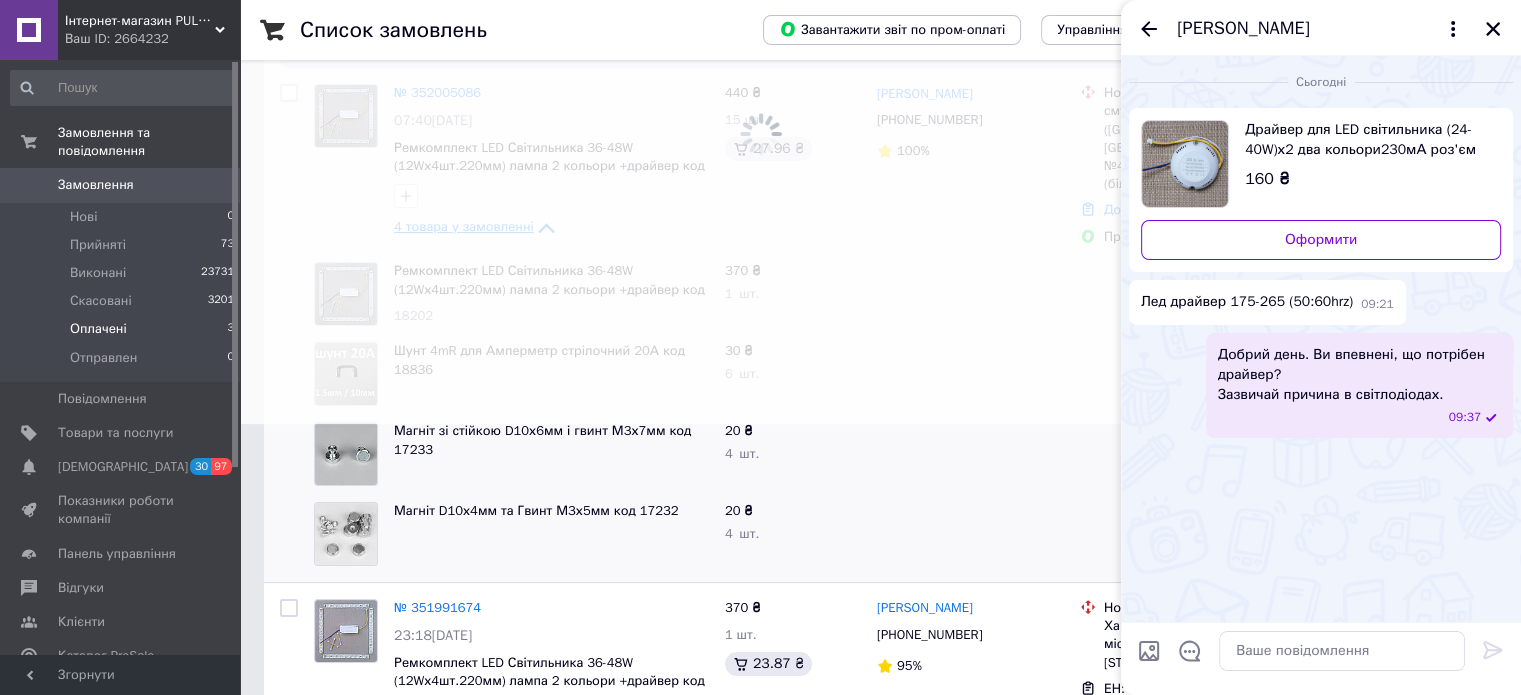 scroll, scrollTop: 0, scrollLeft: 0, axis: both 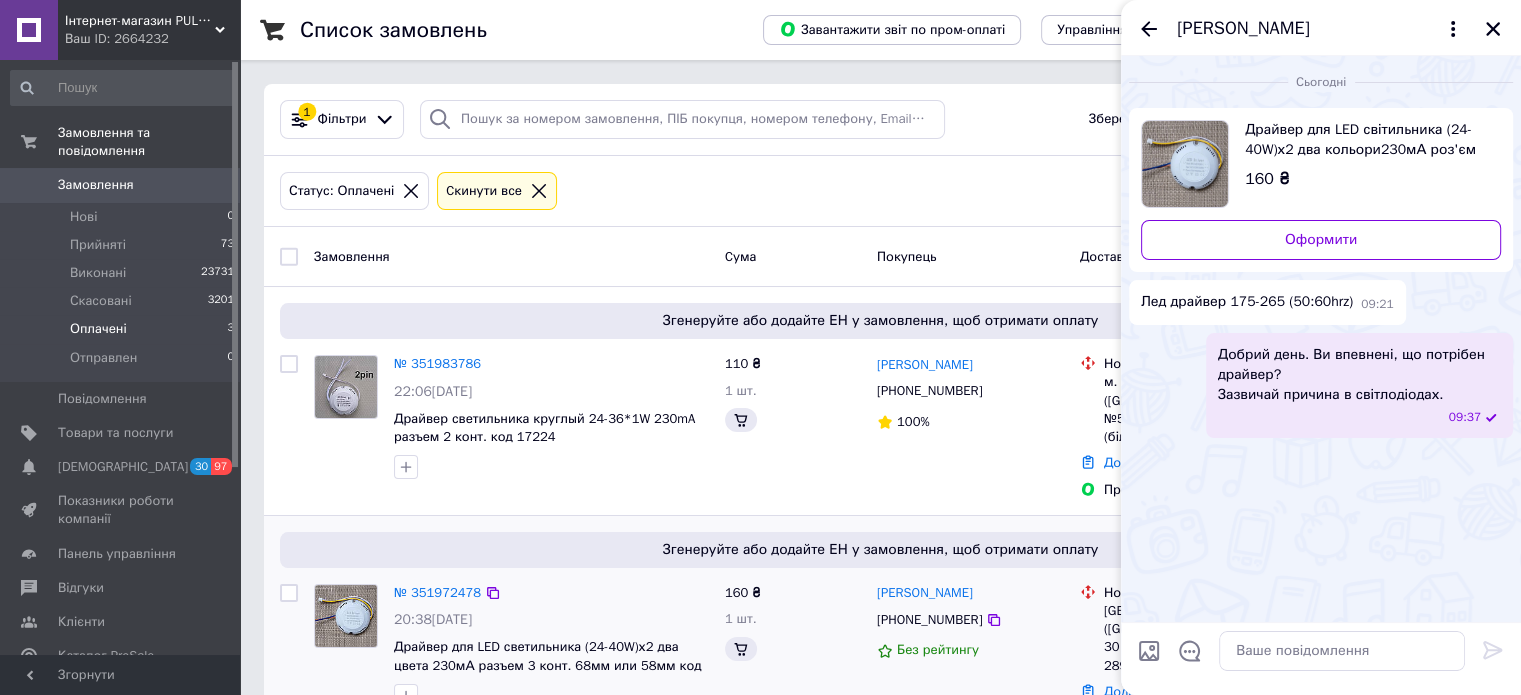 click 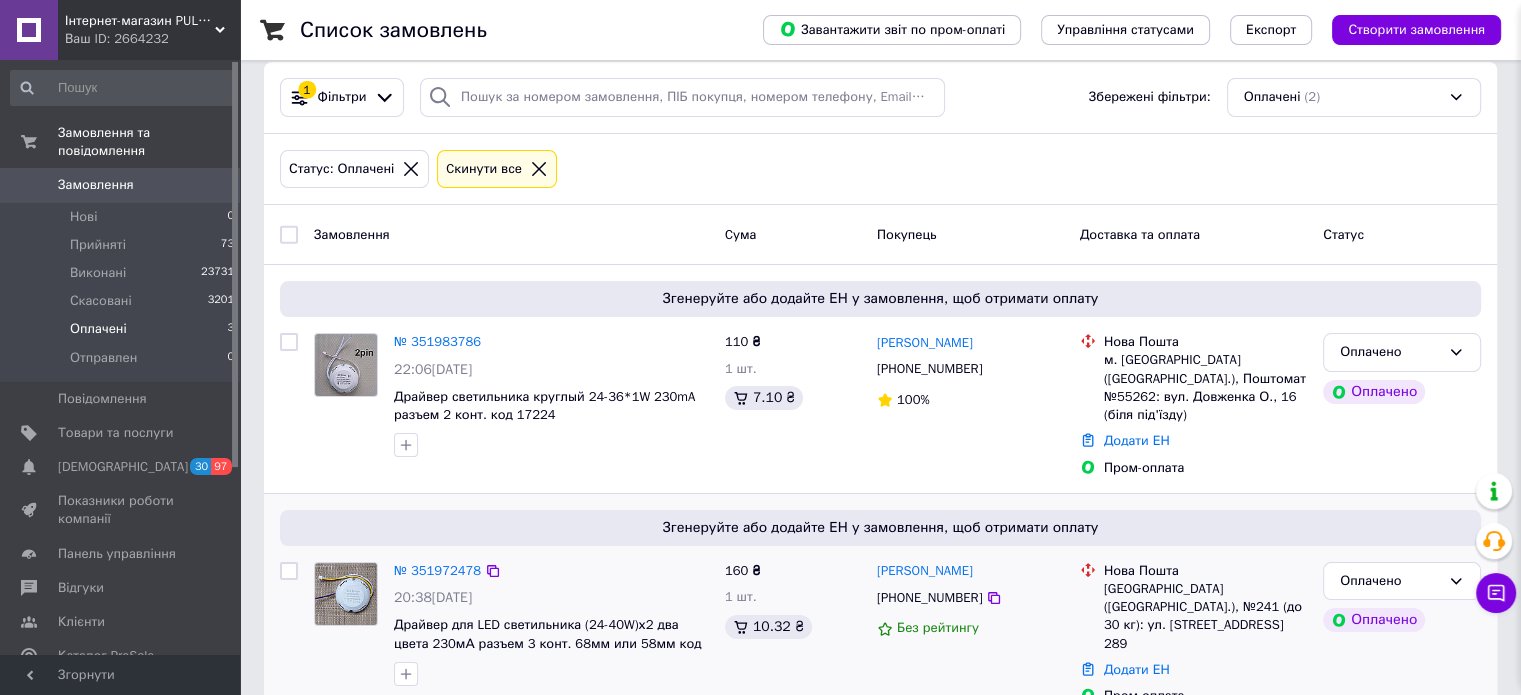 scroll, scrollTop: 34, scrollLeft: 0, axis: vertical 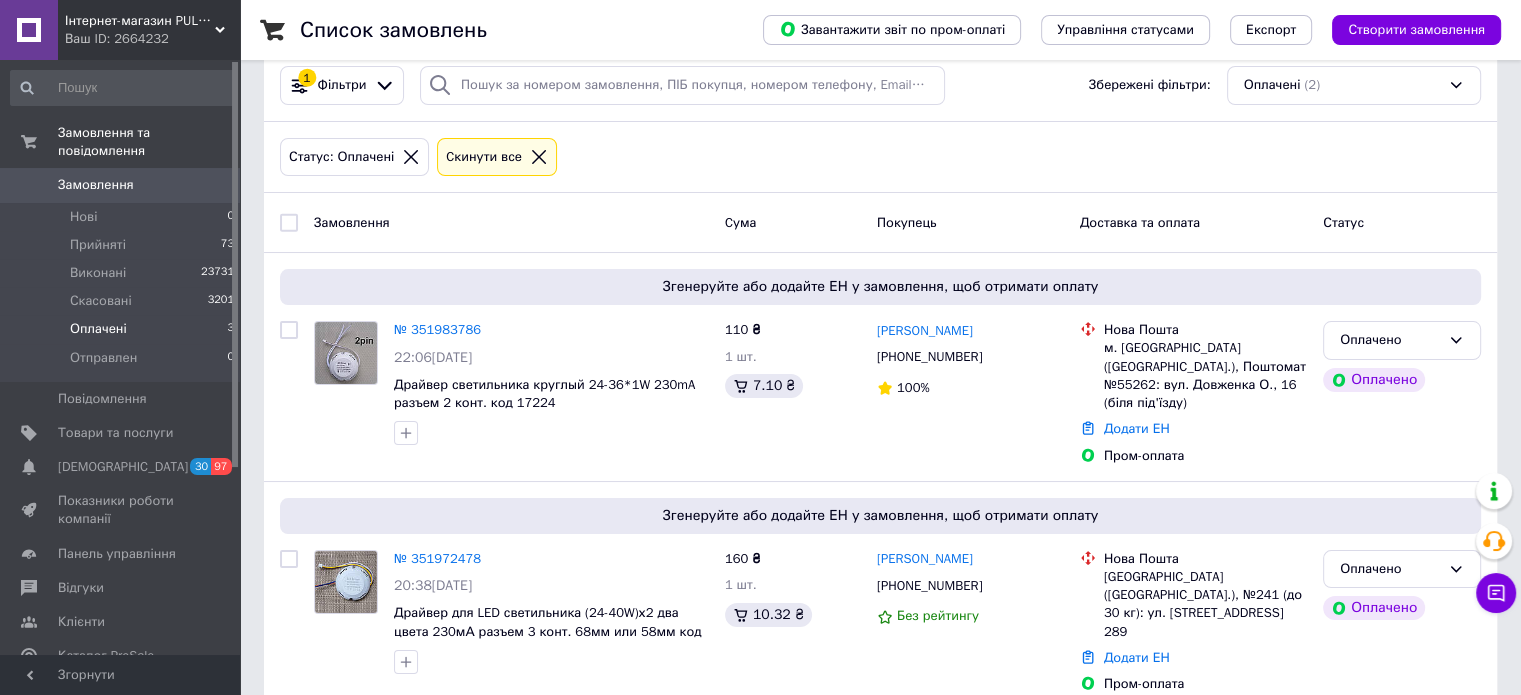 click on "Замовлення" at bounding box center [96, 185] 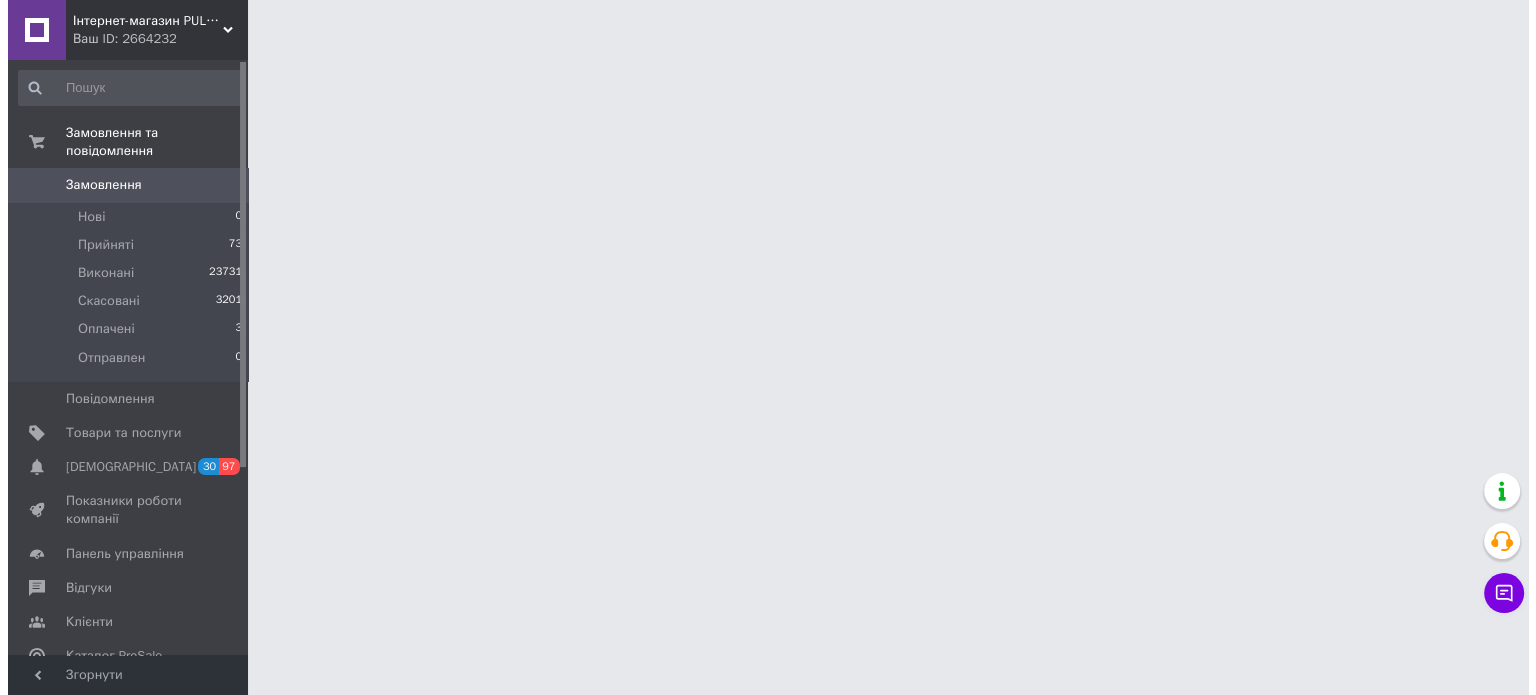 scroll, scrollTop: 0, scrollLeft: 0, axis: both 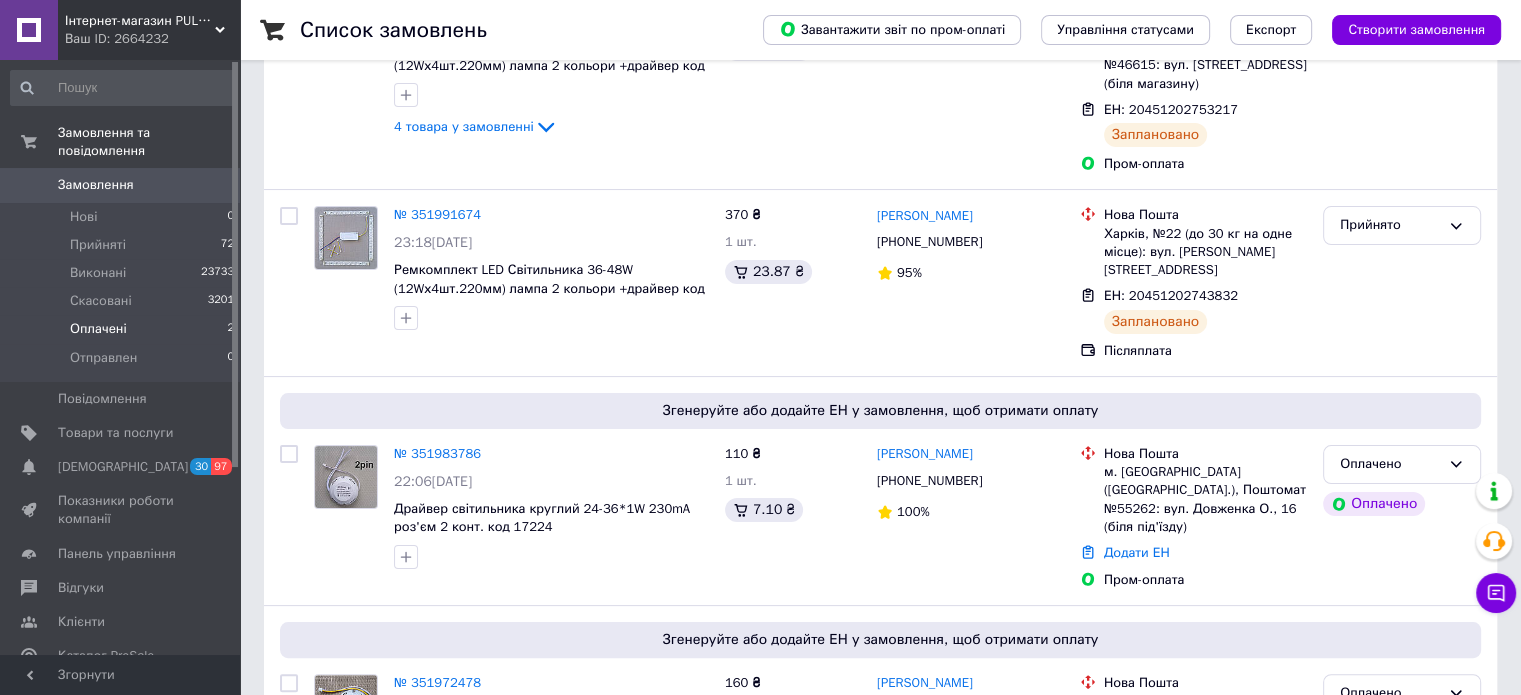 click on "Оплачені" at bounding box center [98, 329] 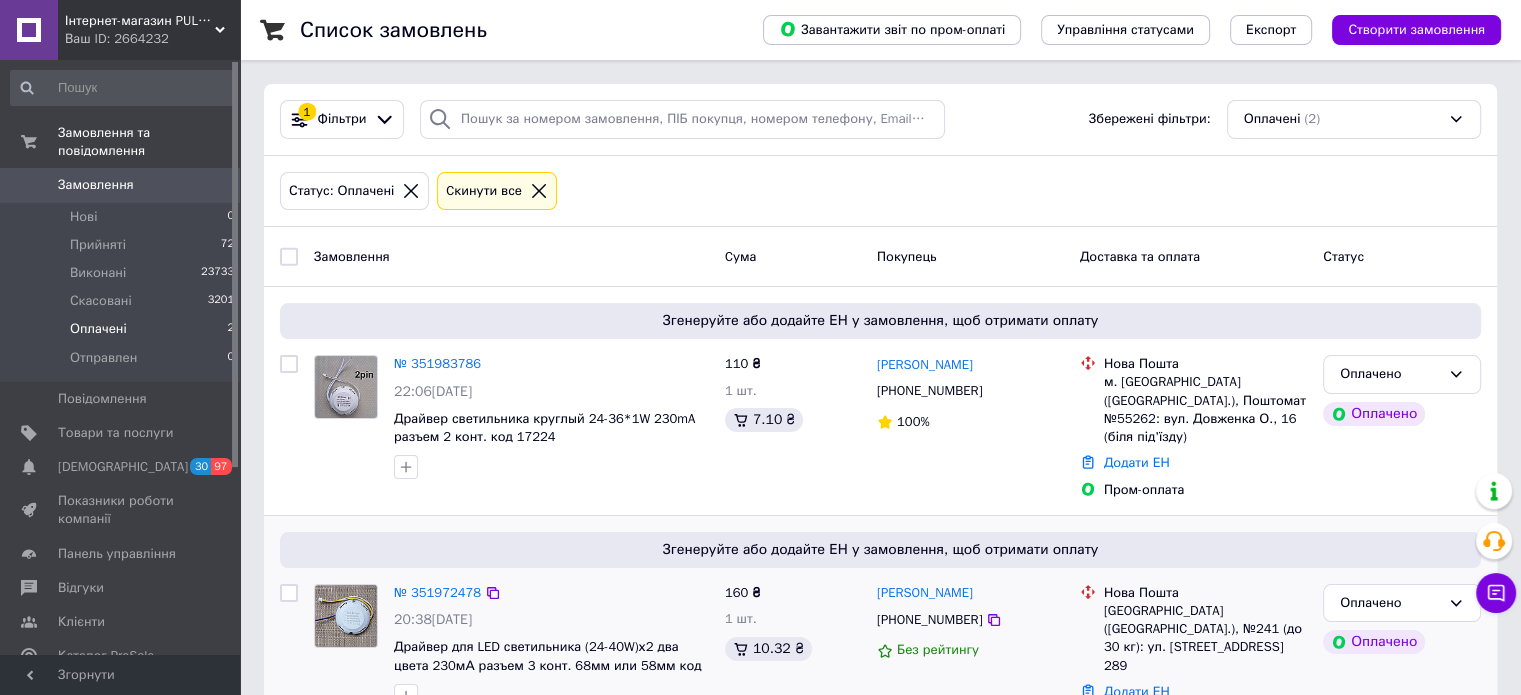 scroll, scrollTop: 34, scrollLeft: 0, axis: vertical 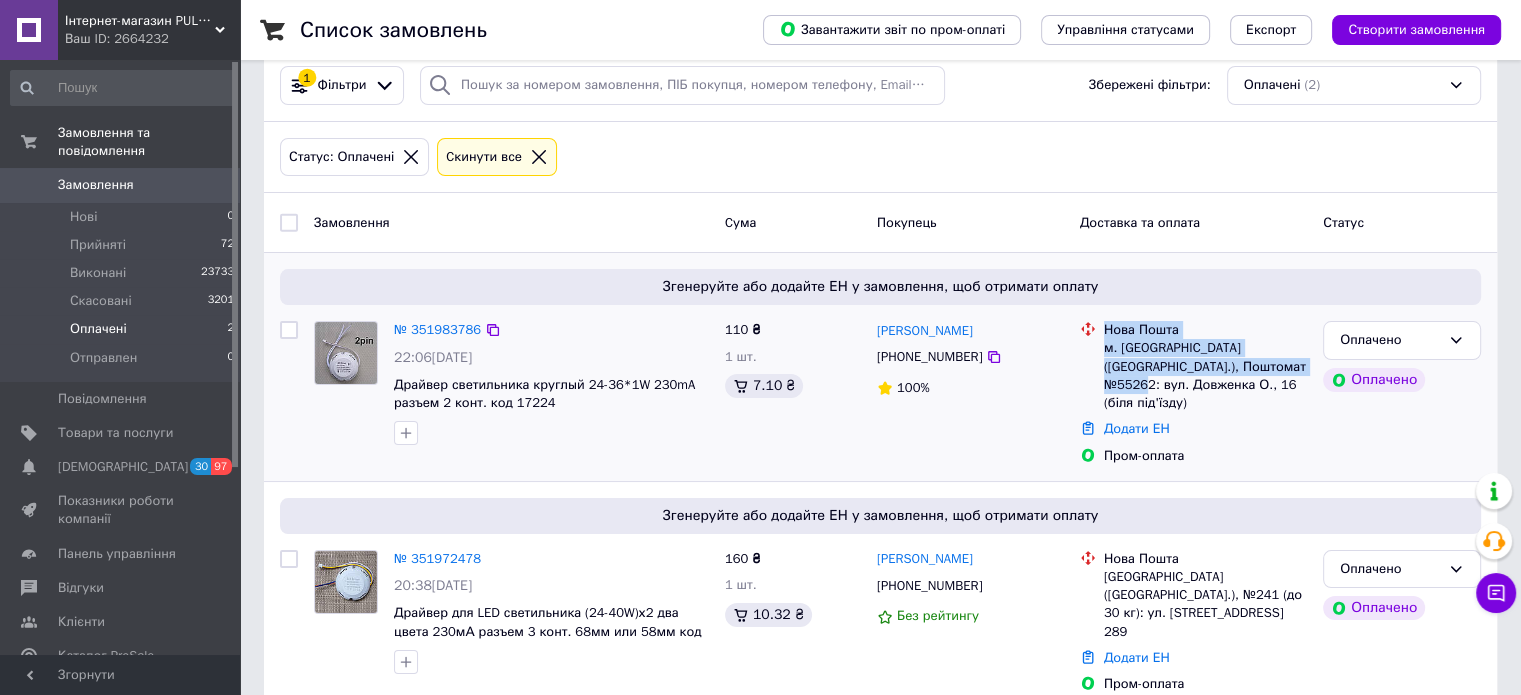 drag, startPoint x: 1164, startPoint y: 387, endPoint x: 1097, endPoint y: 359, distance: 72.615425 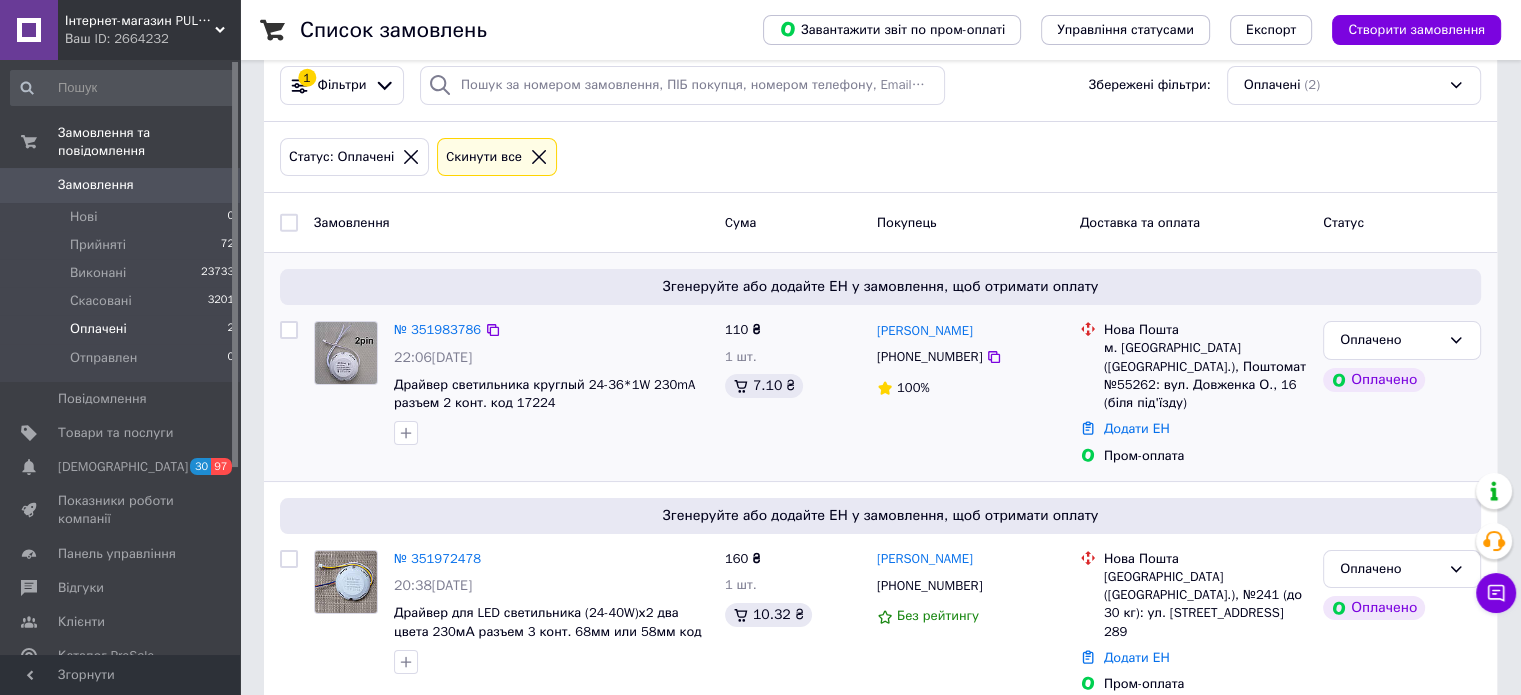 click on "100%" at bounding box center (970, 388) 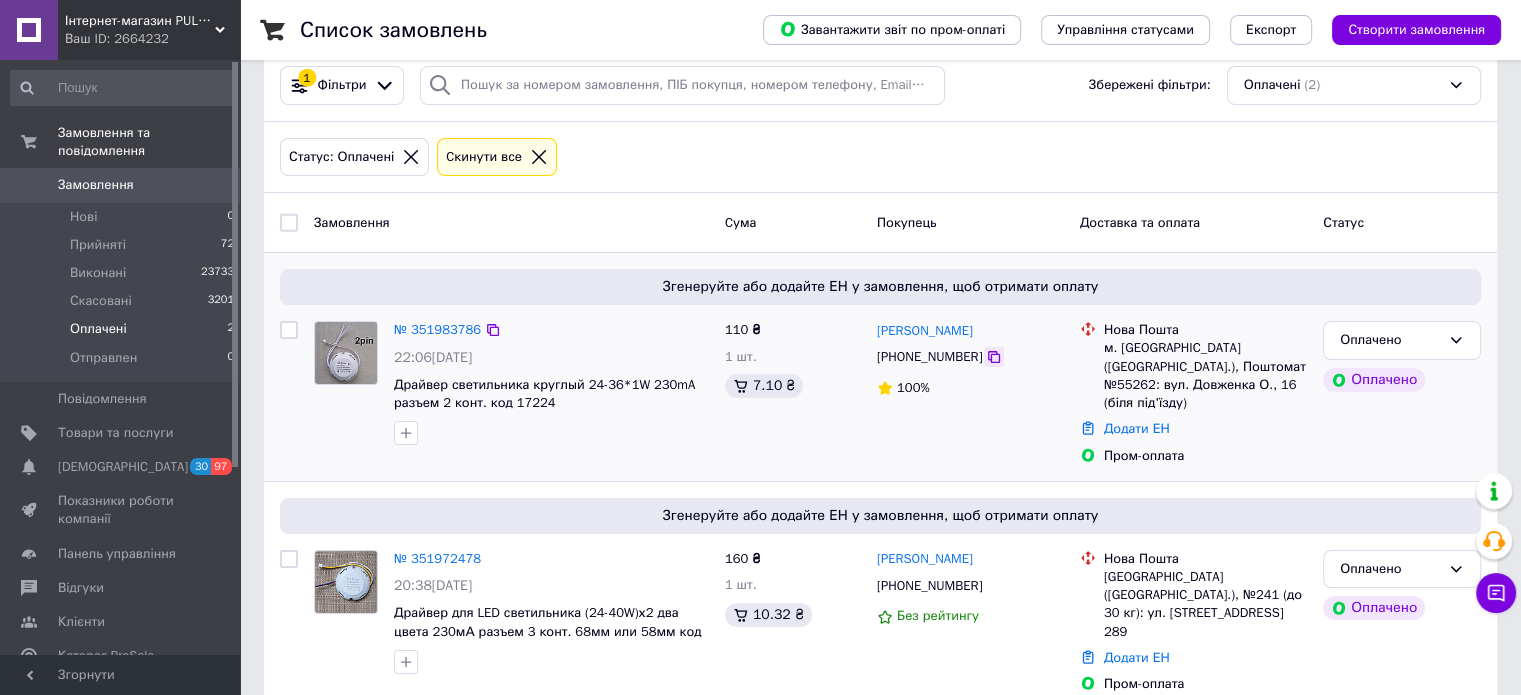 click 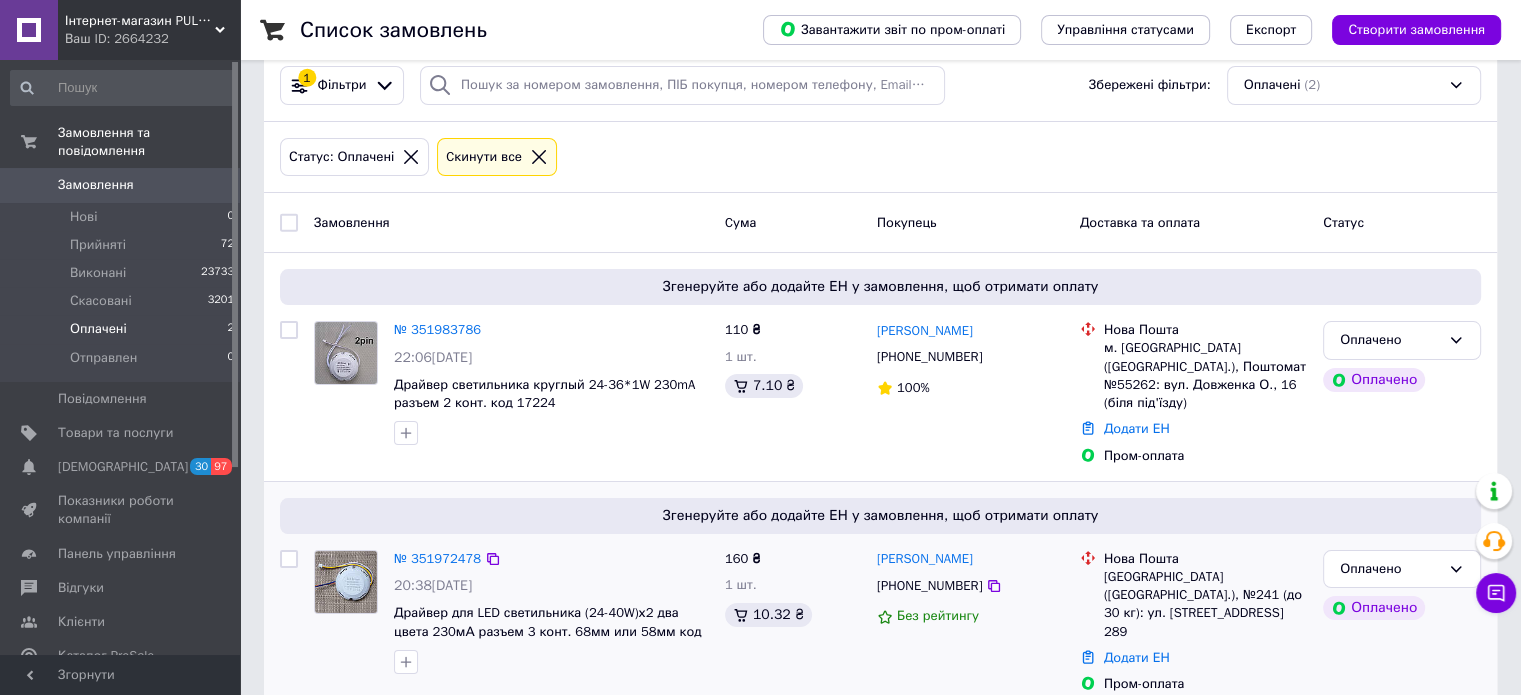click at bounding box center [346, 612] 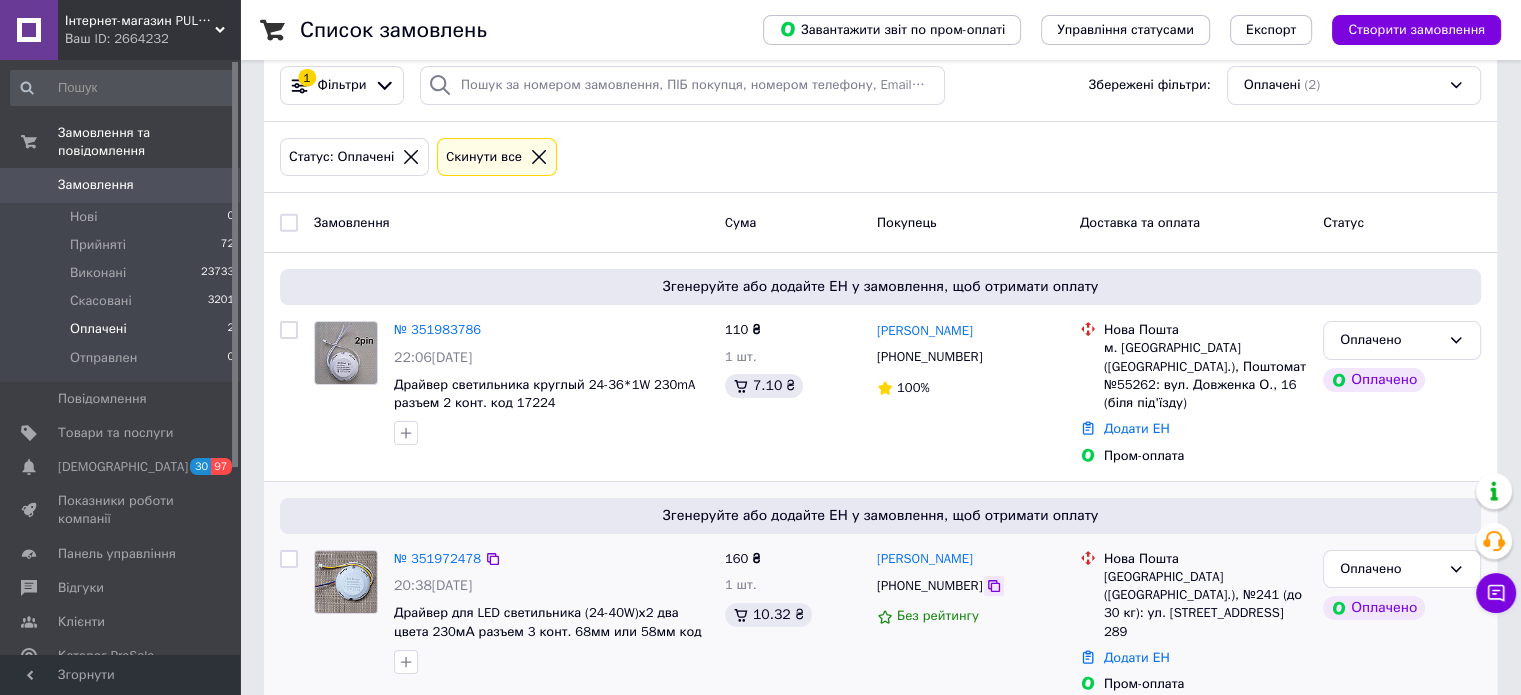 click 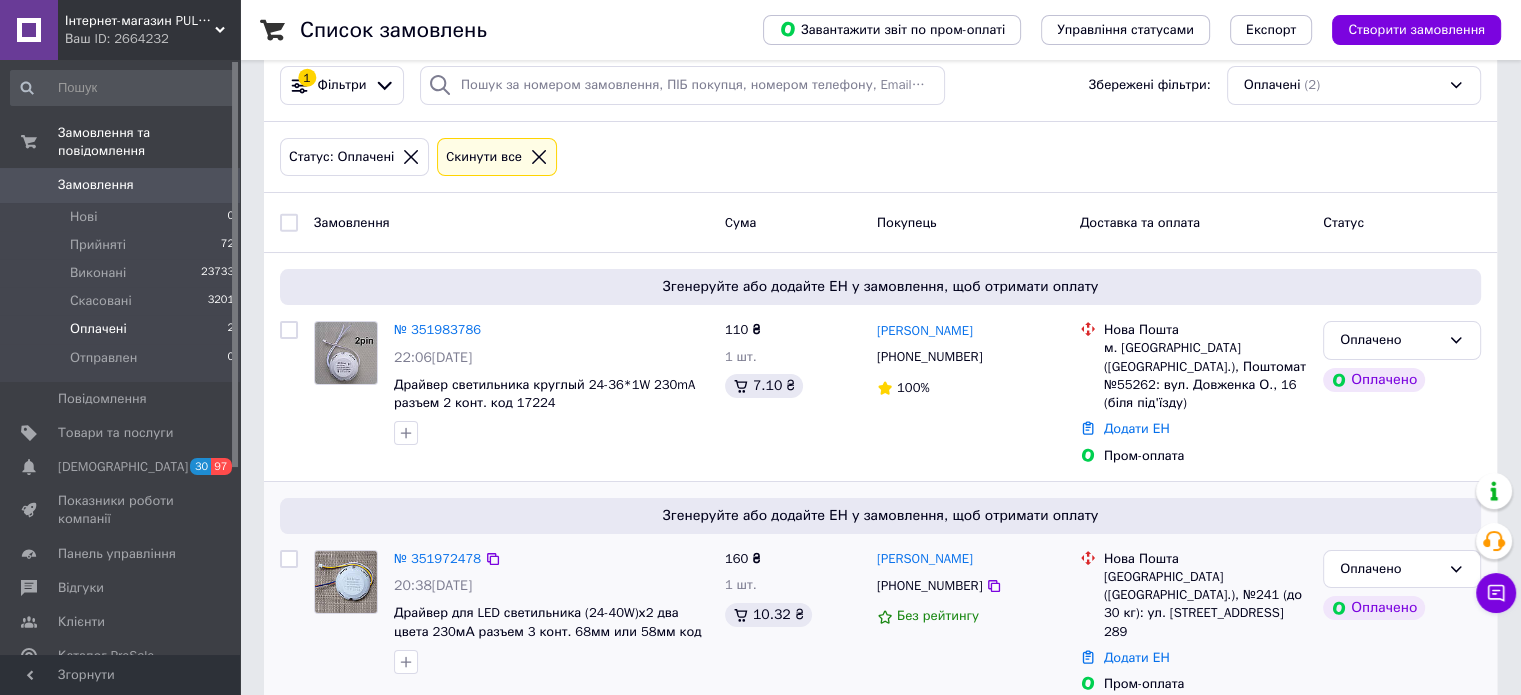 click at bounding box center (289, 622) 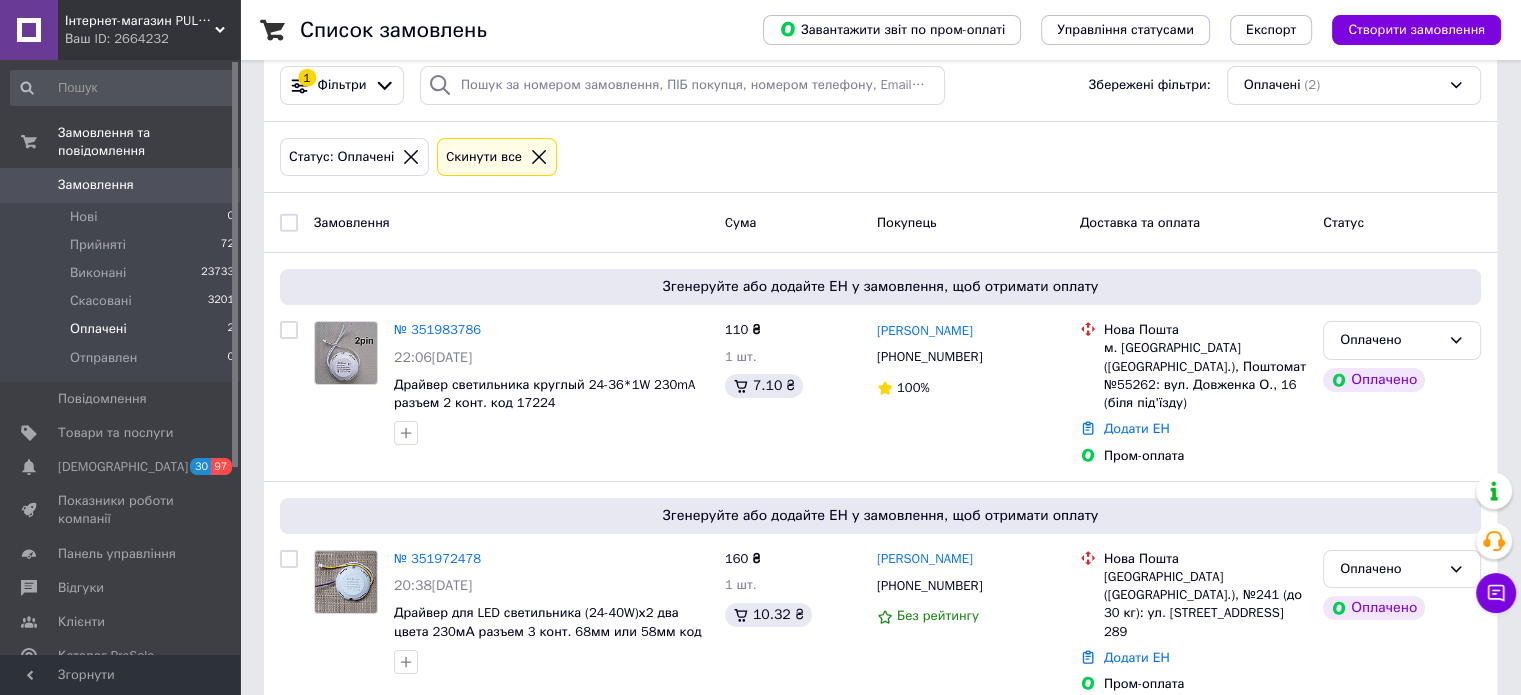 click 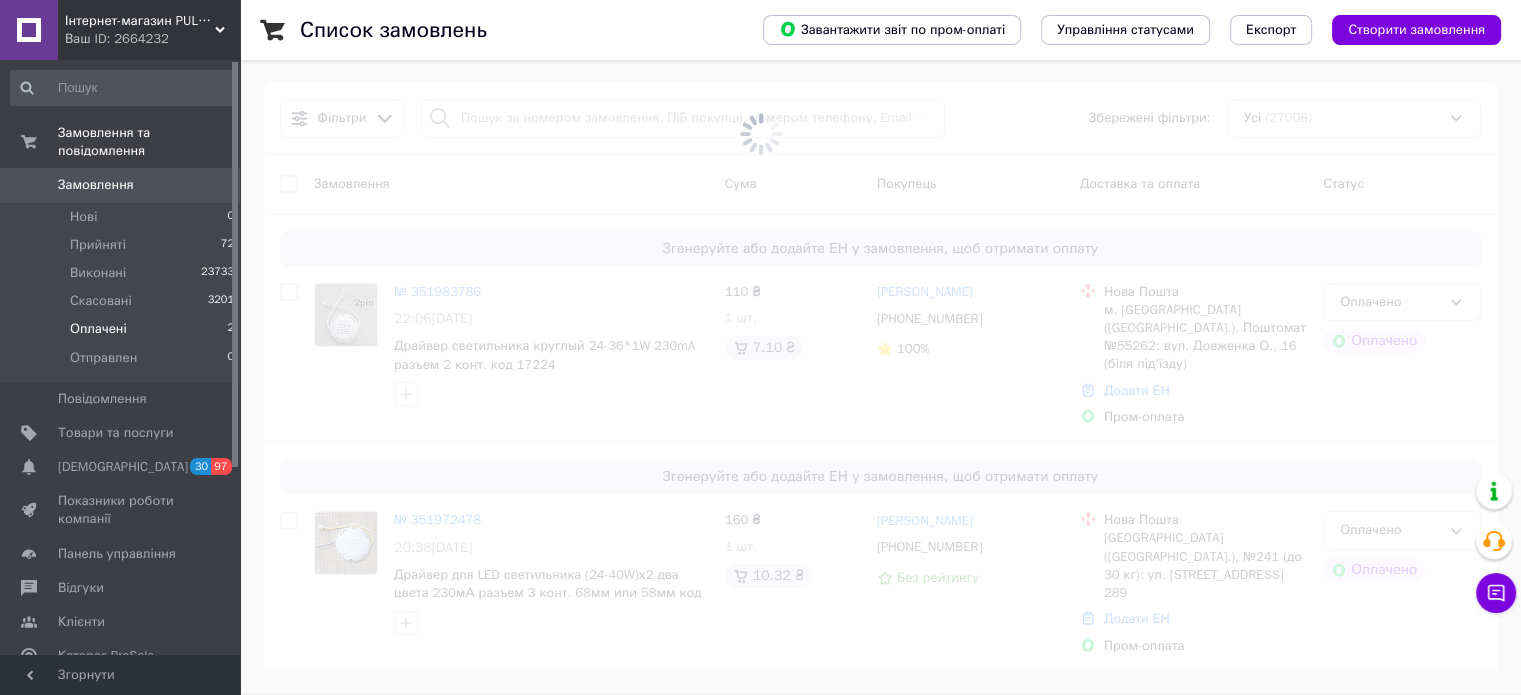 scroll, scrollTop: 0, scrollLeft: 0, axis: both 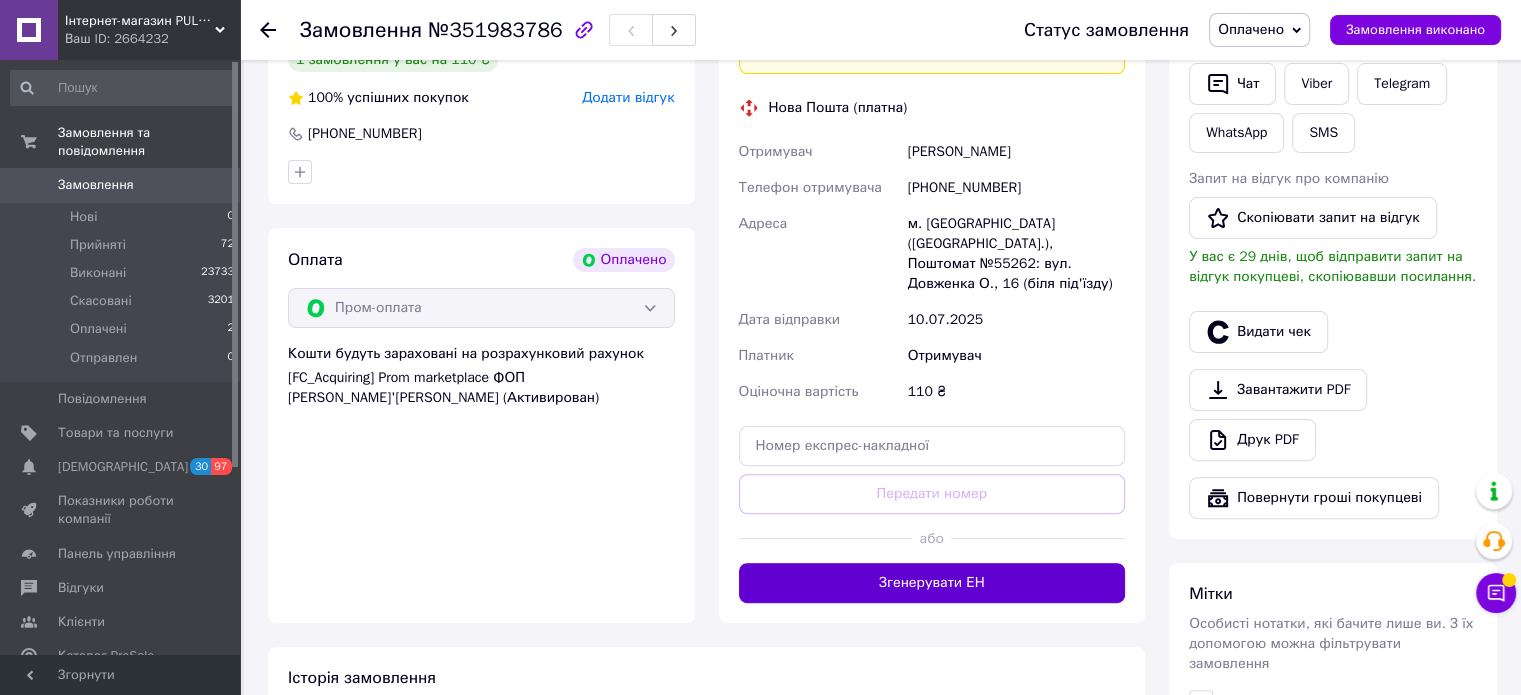 click on "Згенерувати ЕН" at bounding box center (932, 583) 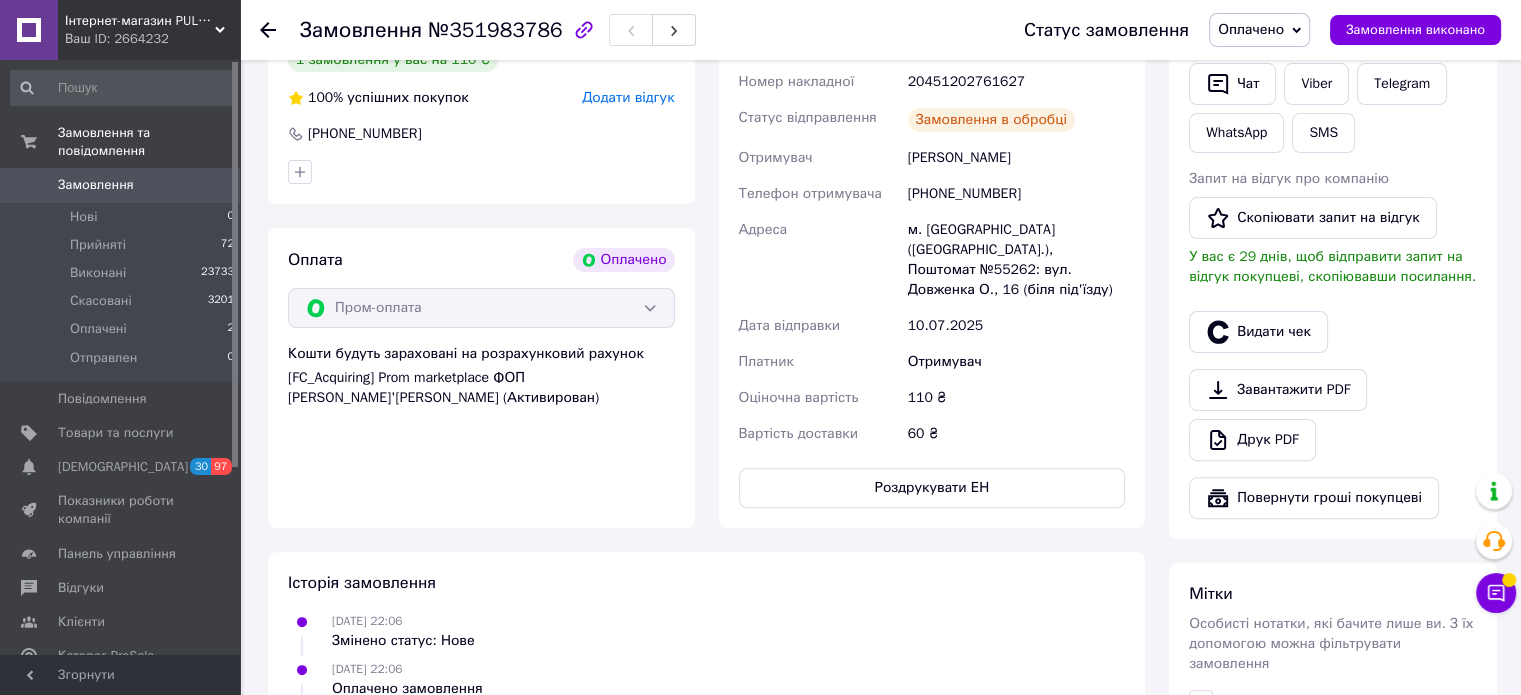 click 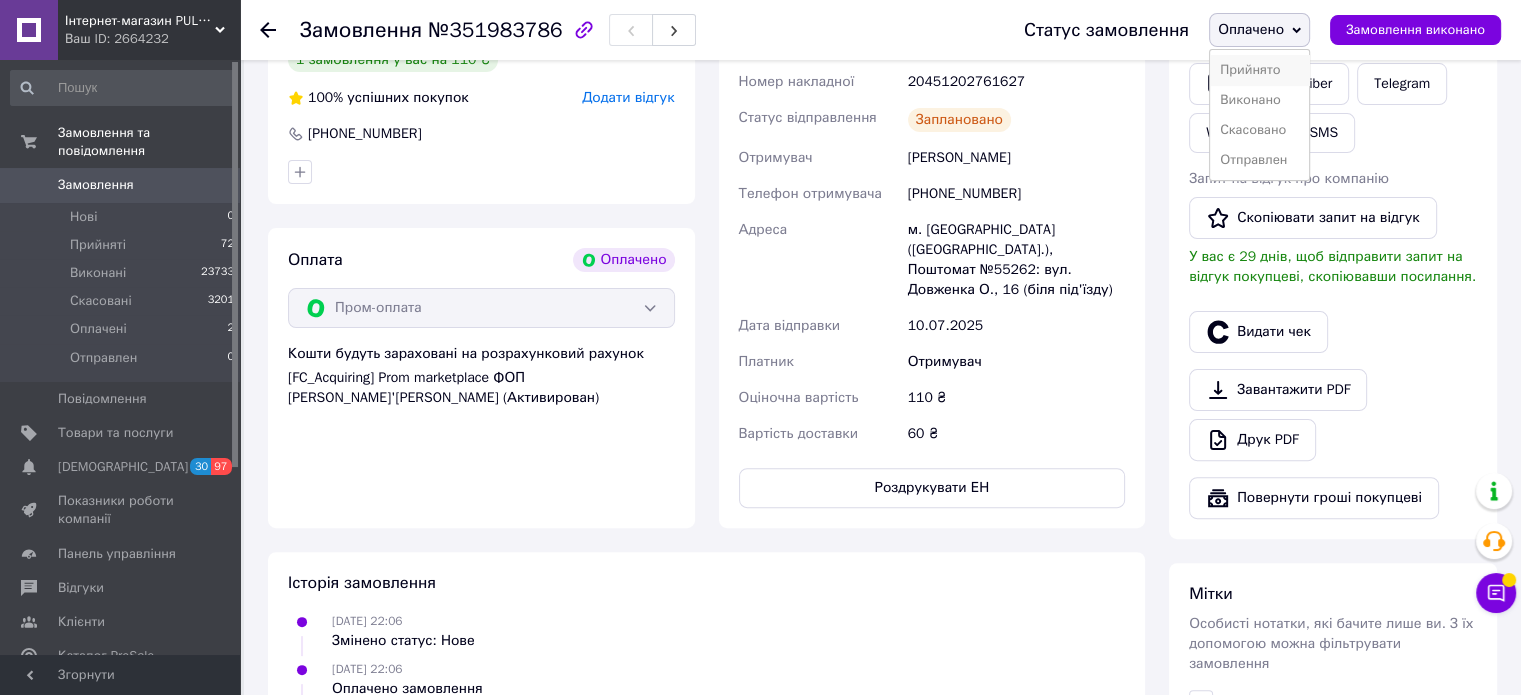 click on "Прийнято" at bounding box center [1259, 70] 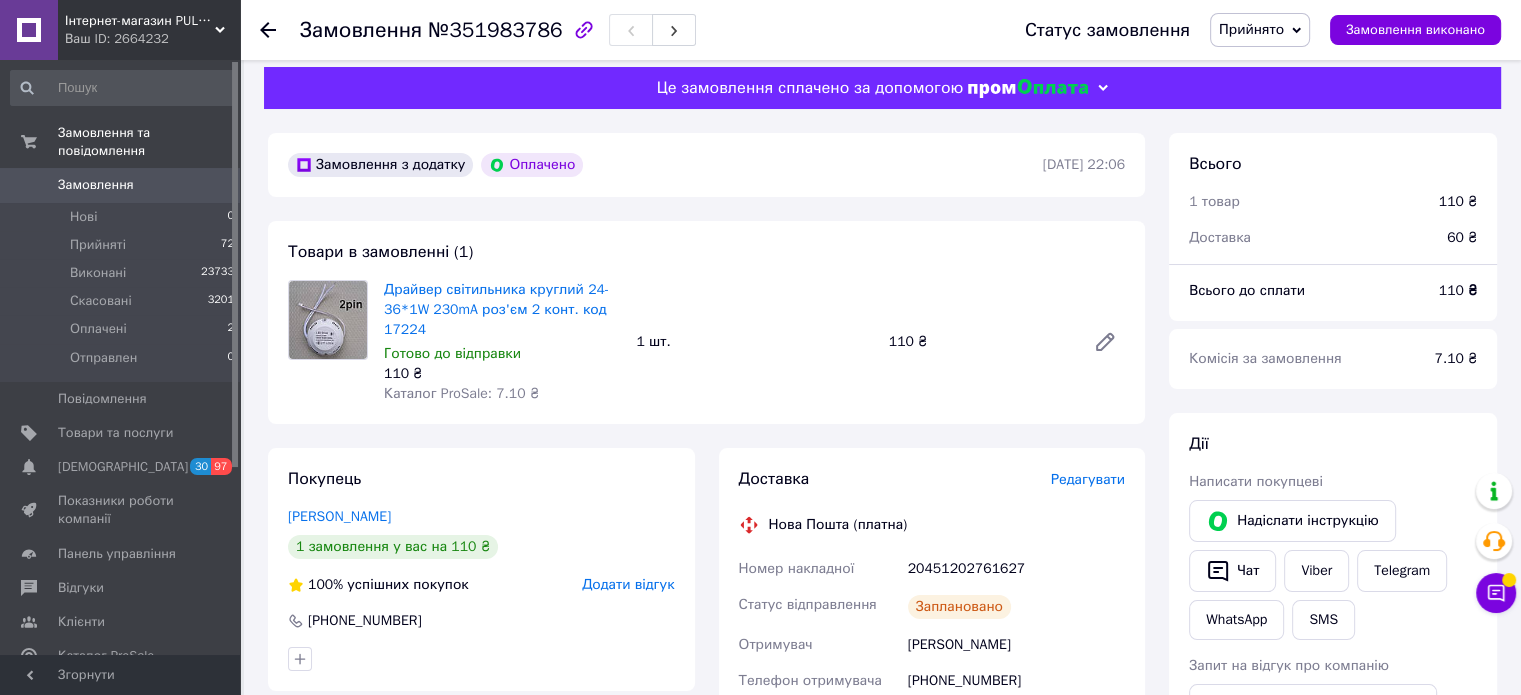 scroll, scrollTop: 100, scrollLeft: 0, axis: vertical 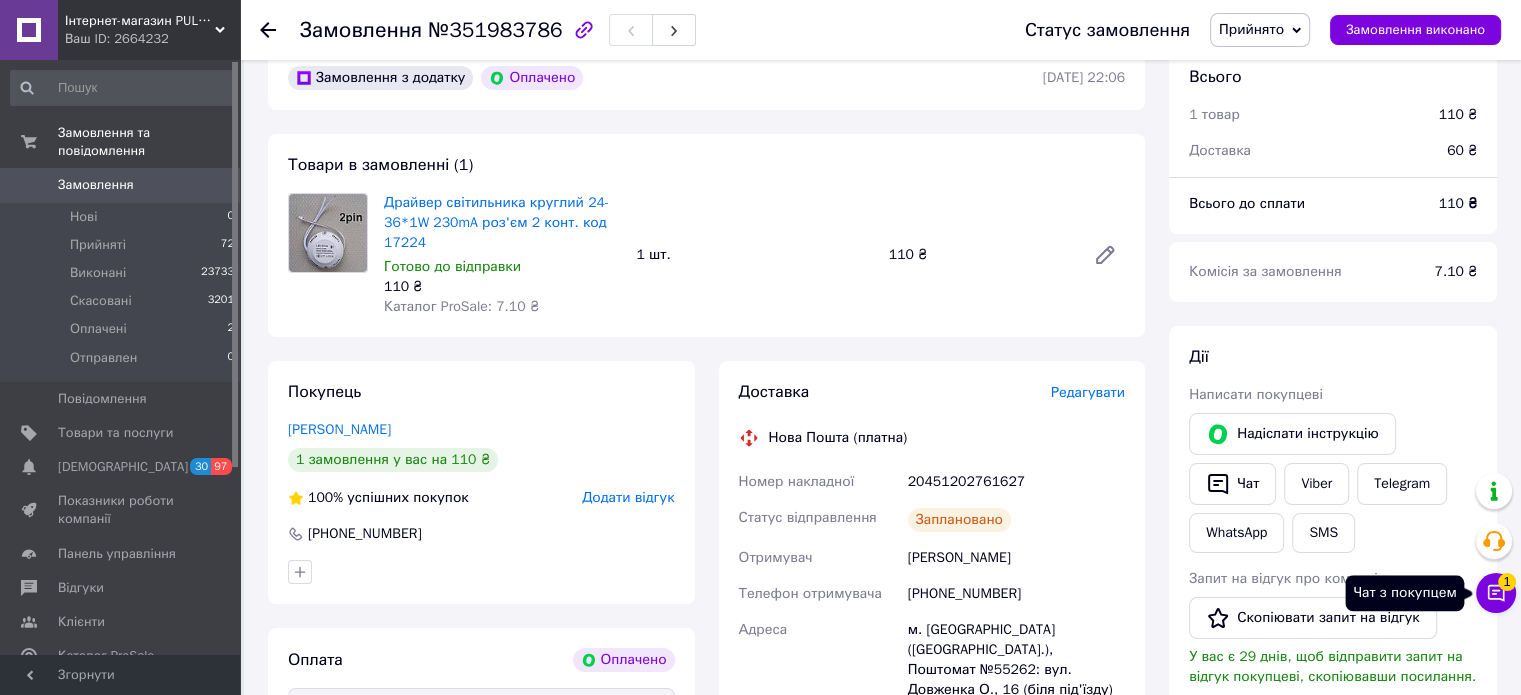 click 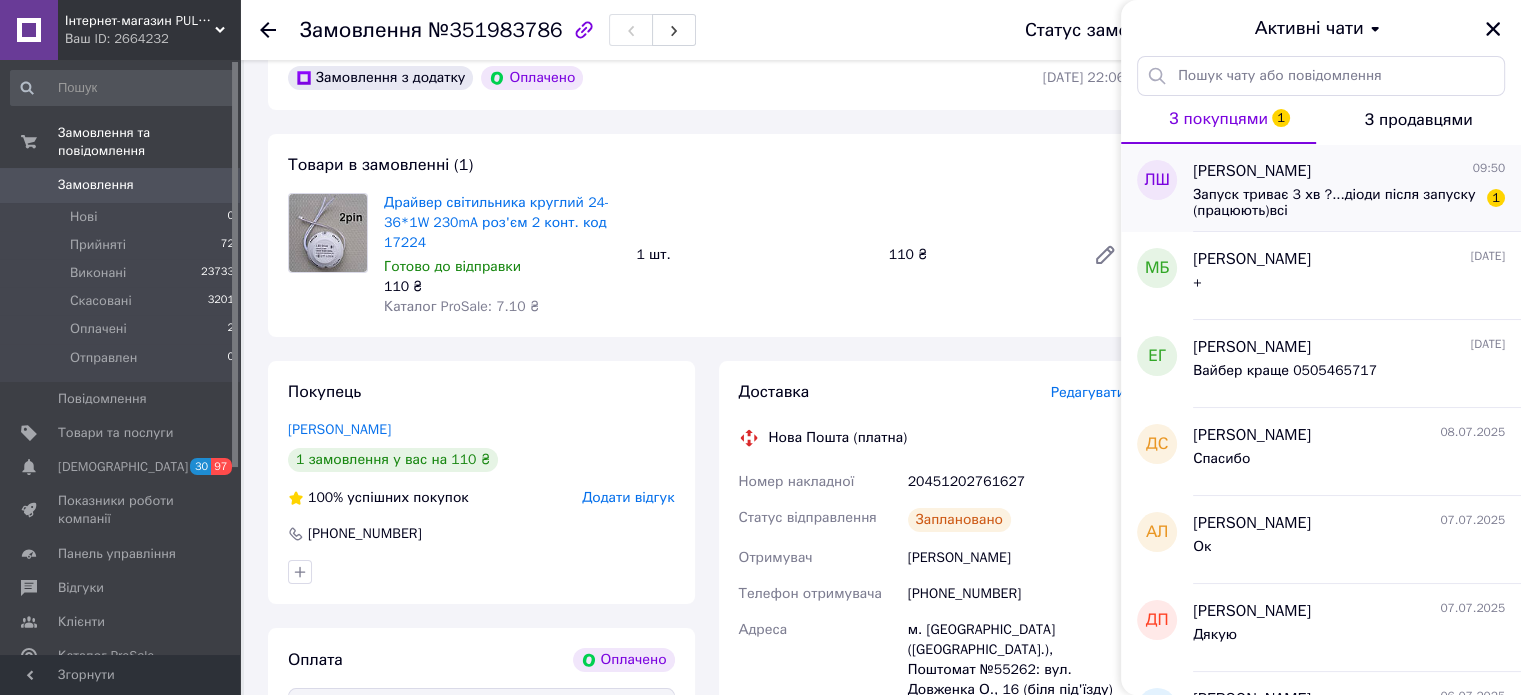 click on "Запуск триває 3 хв ?...діоди після запуску (працюють)всі" at bounding box center (1335, 203) 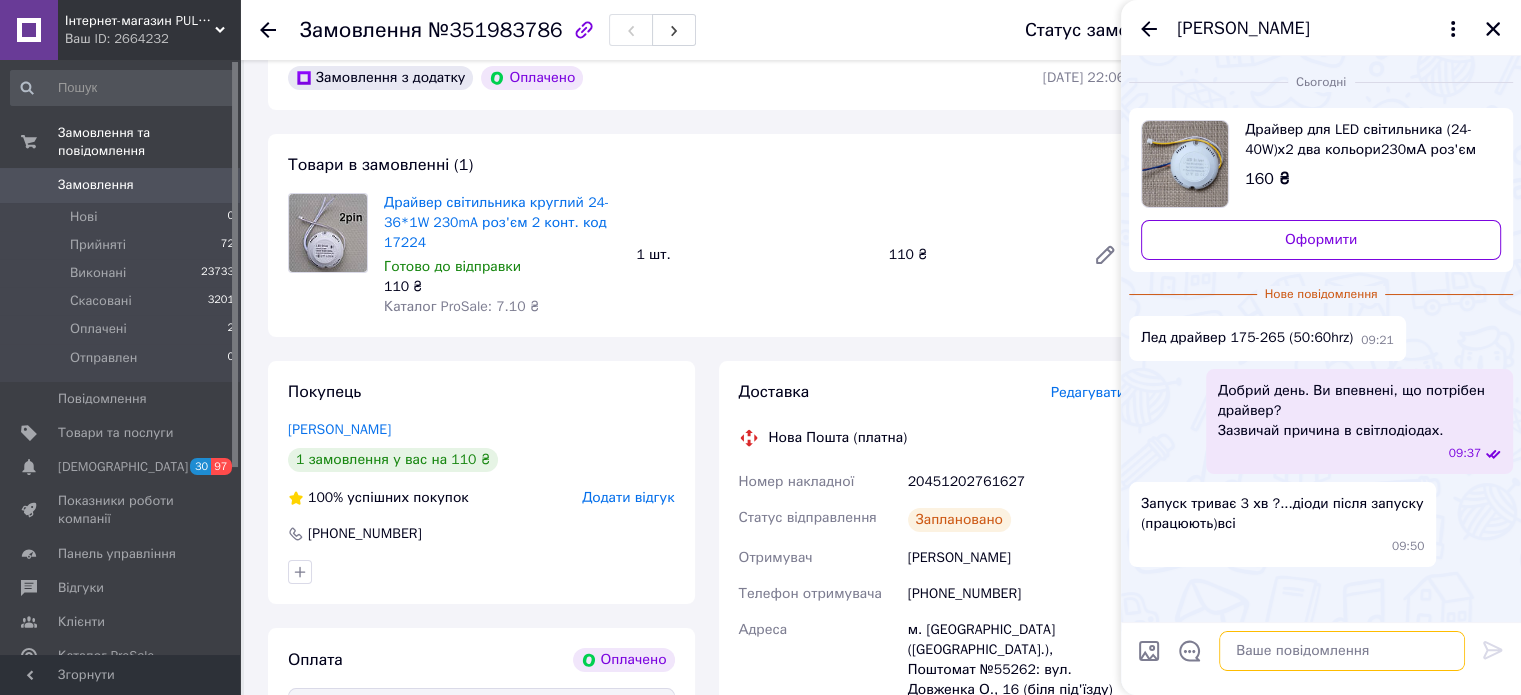 click at bounding box center [1342, 651] 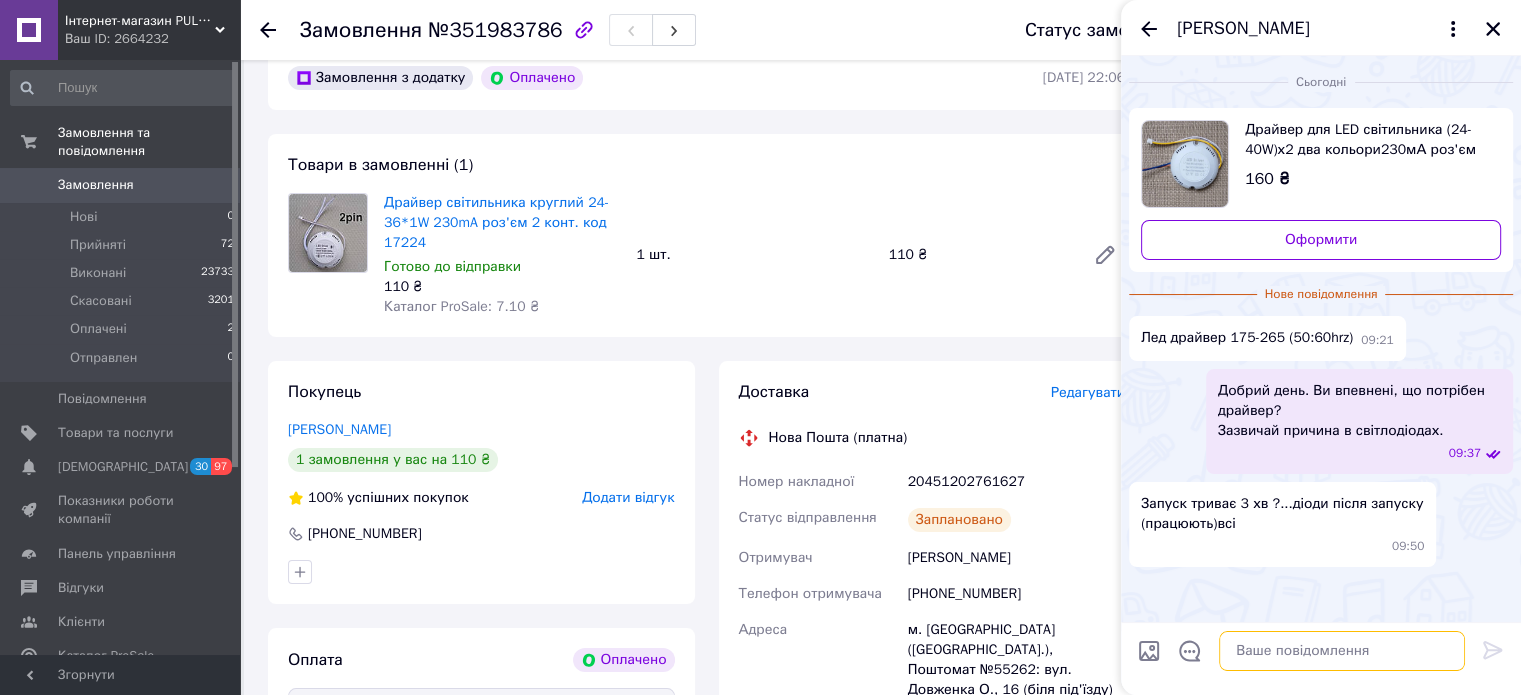 paste on "Можливо драйвер" 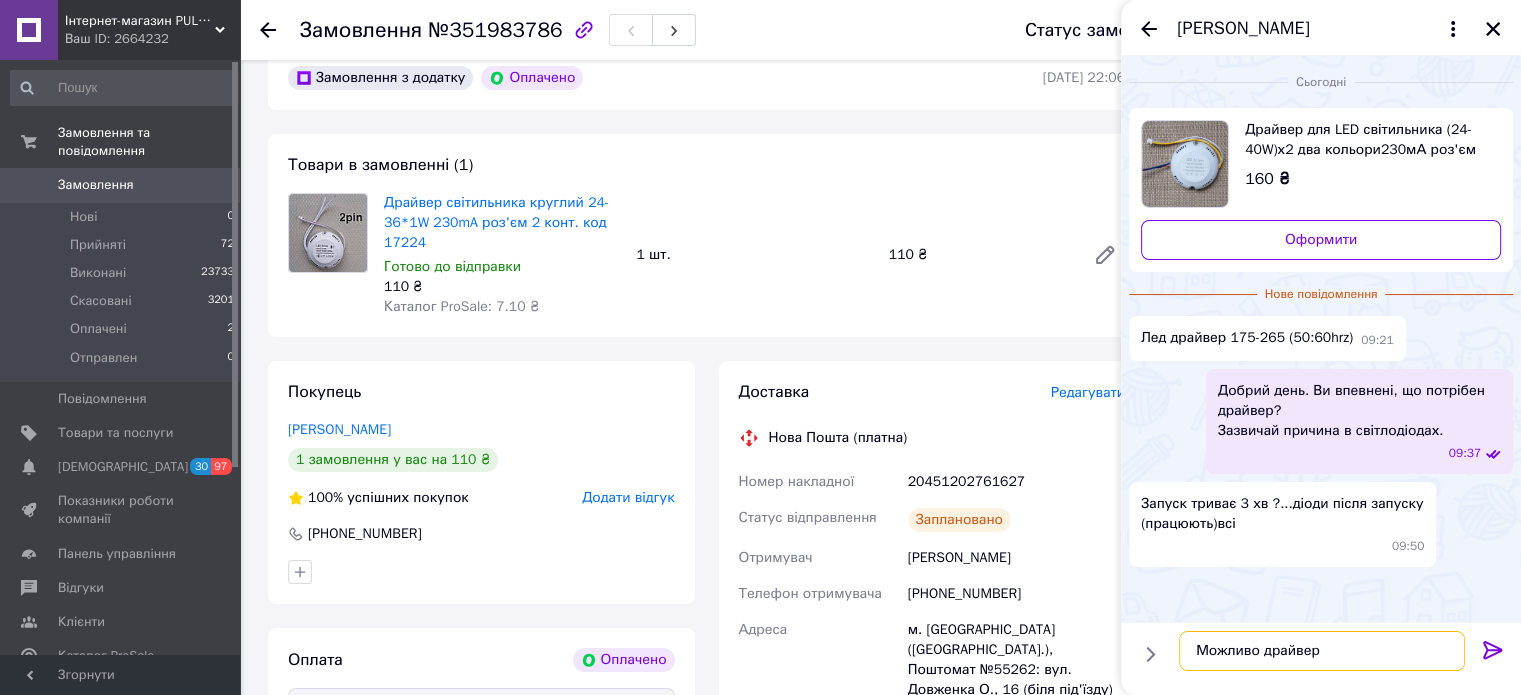 type 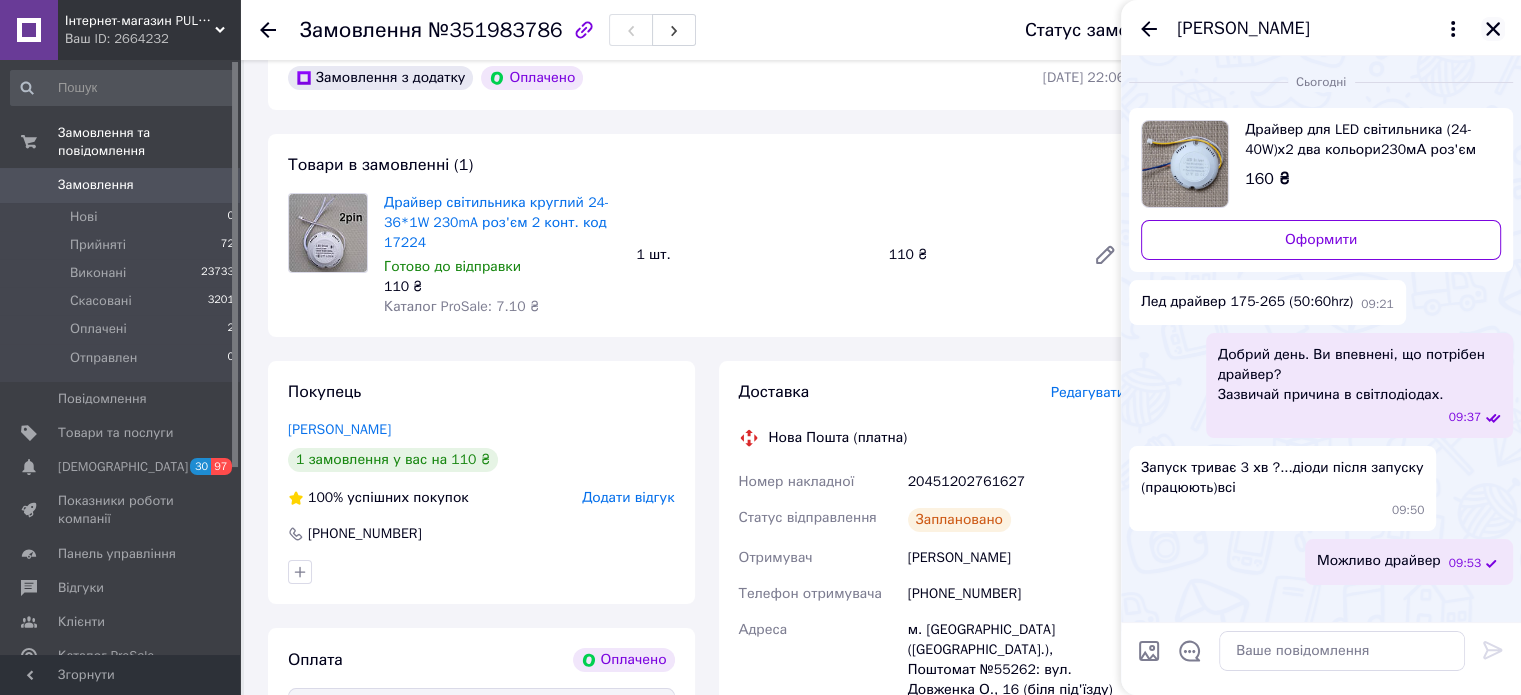 click 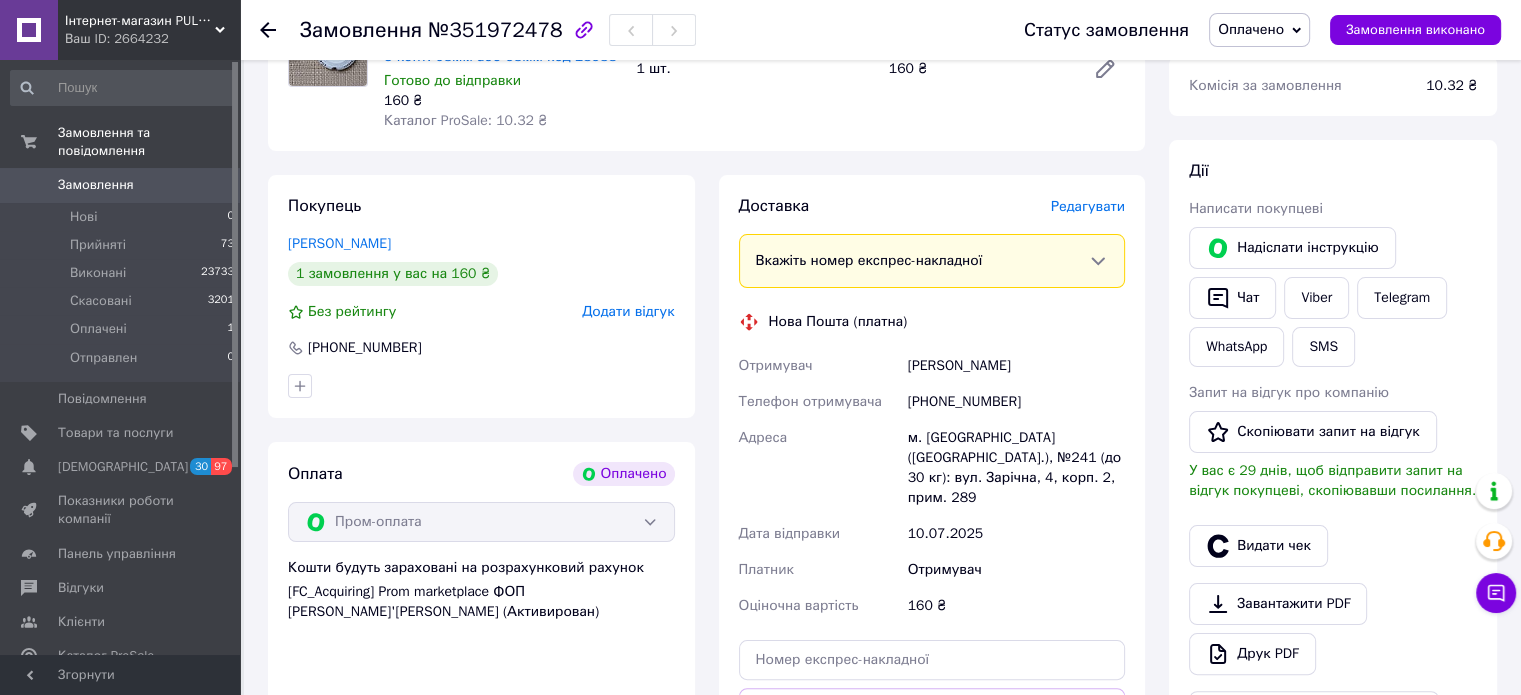 scroll, scrollTop: 500, scrollLeft: 0, axis: vertical 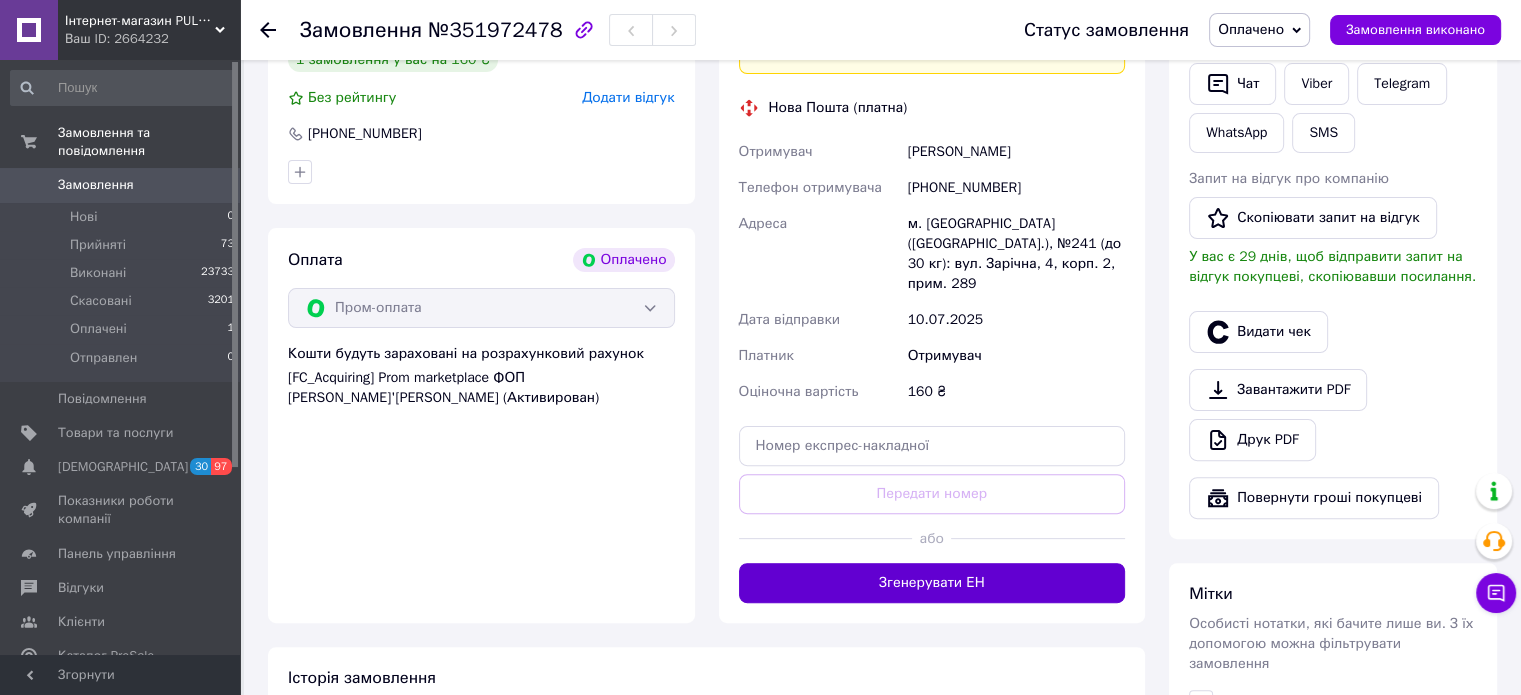 click on "Згенерувати ЕН" at bounding box center [932, 583] 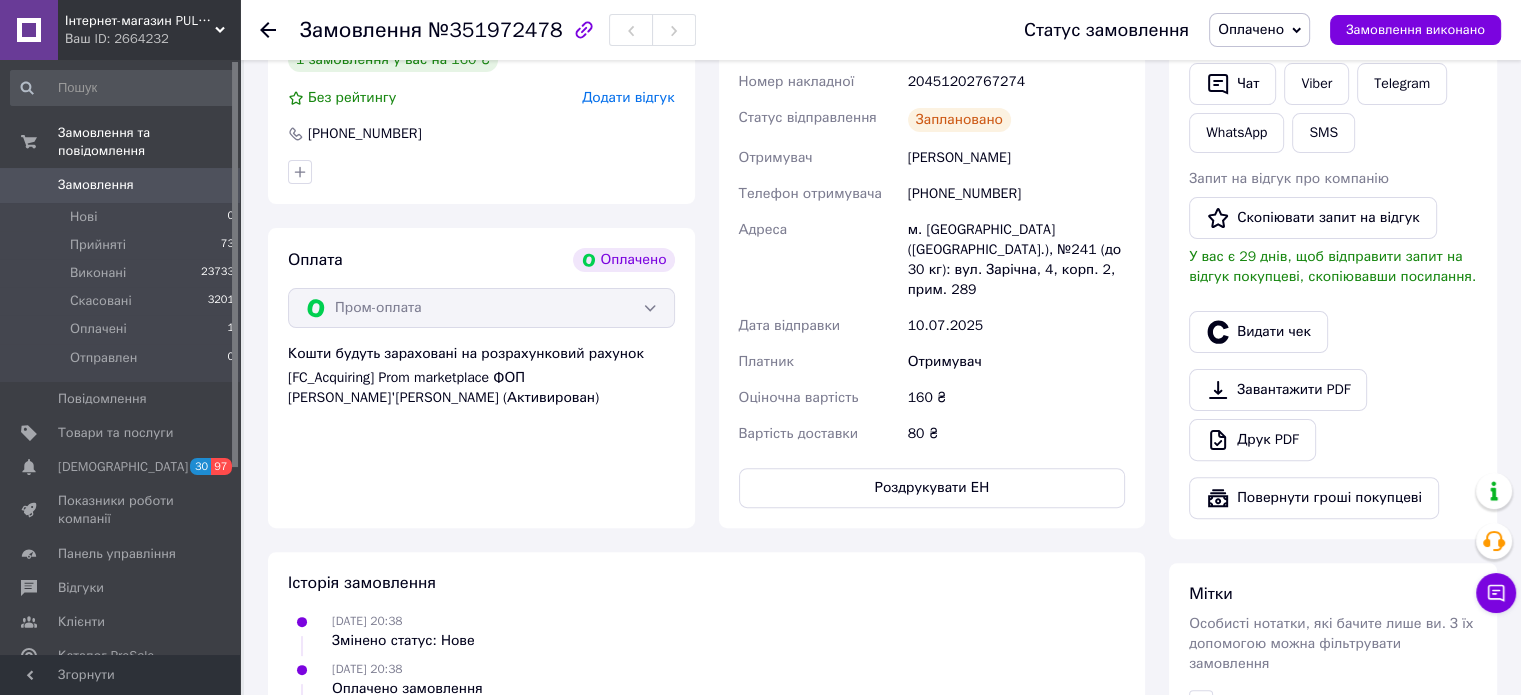 click 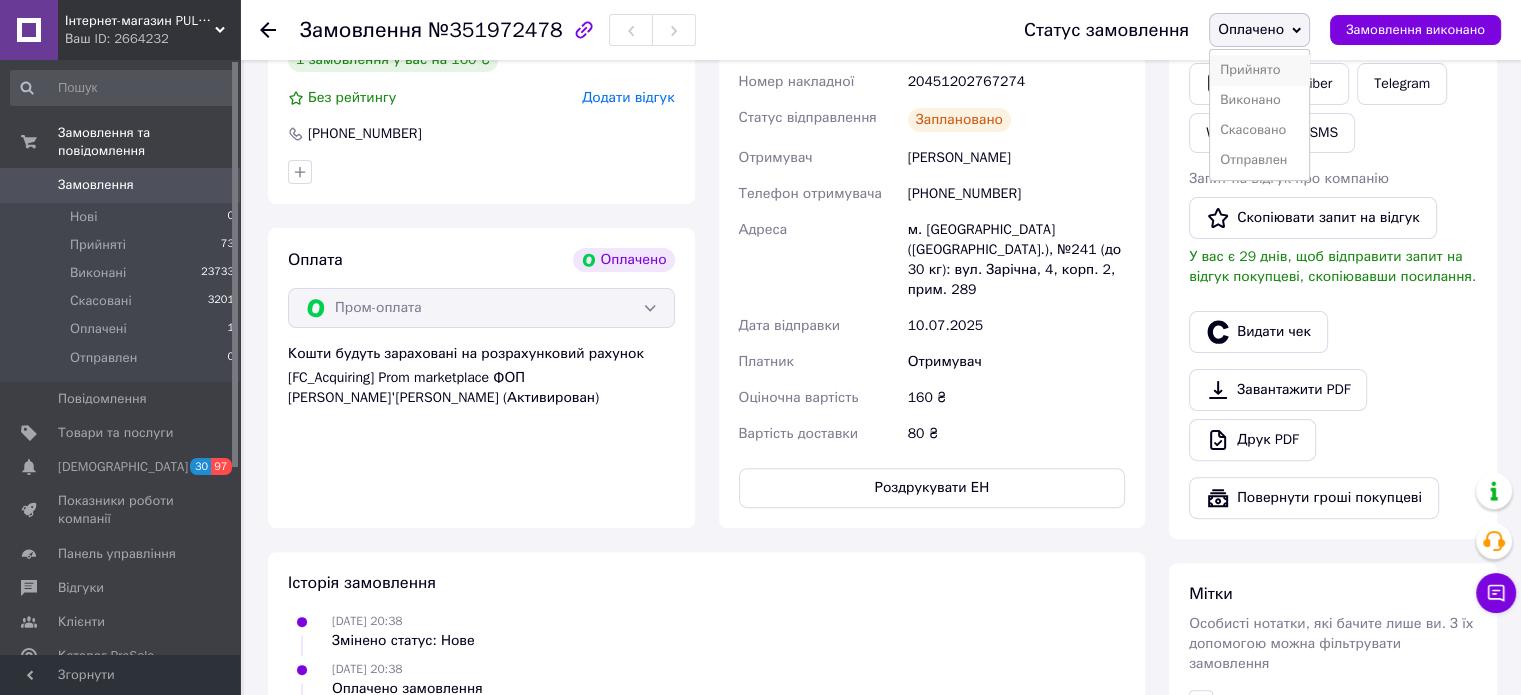 click on "Прийнято" at bounding box center (1259, 70) 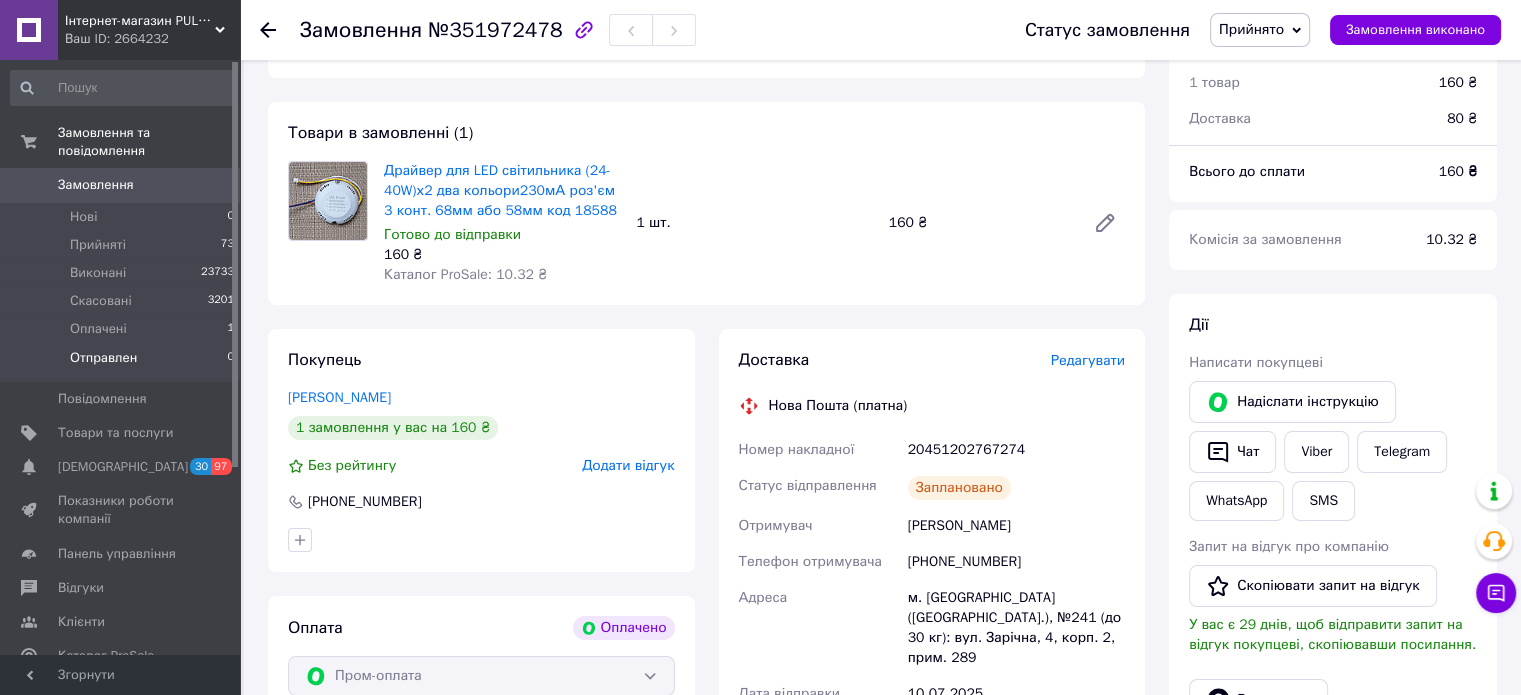 scroll, scrollTop: 100, scrollLeft: 0, axis: vertical 